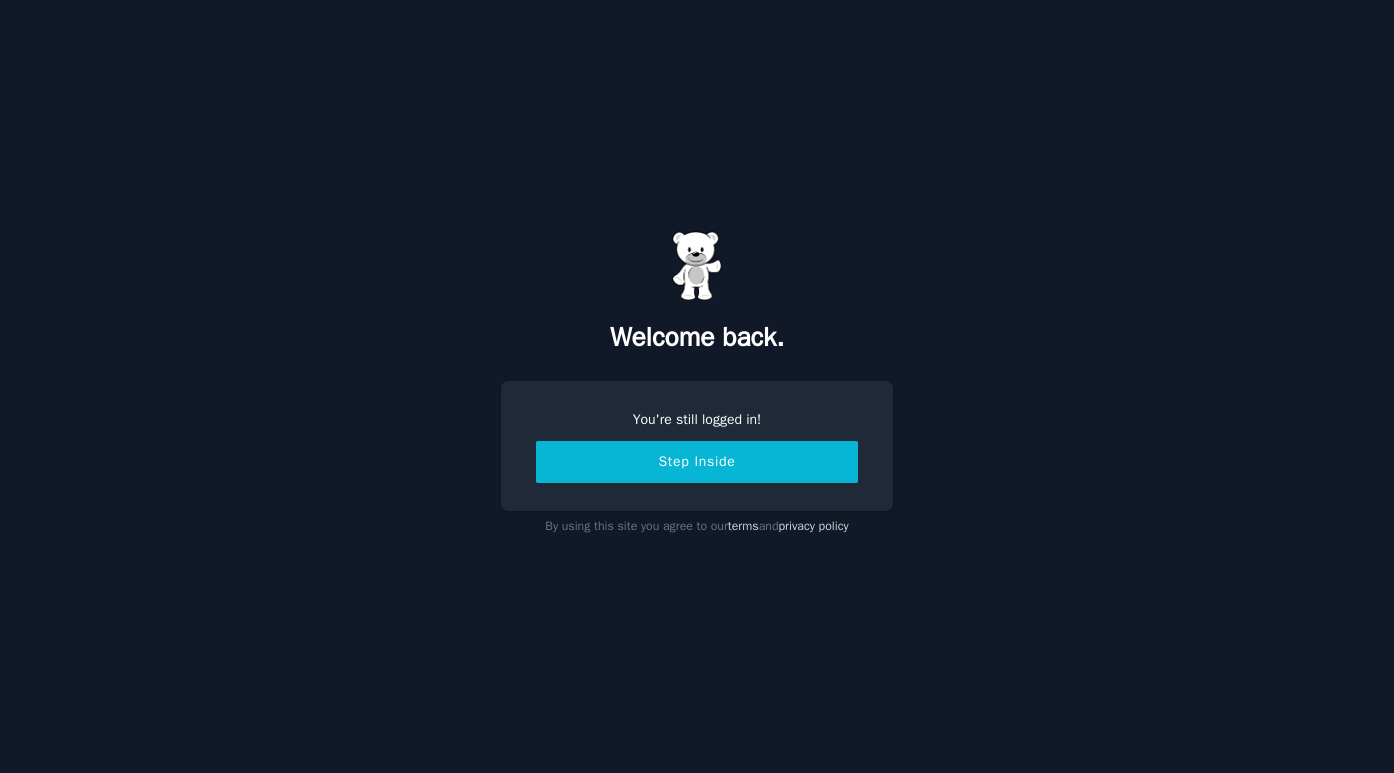 scroll, scrollTop: 0, scrollLeft: 0, axis: both 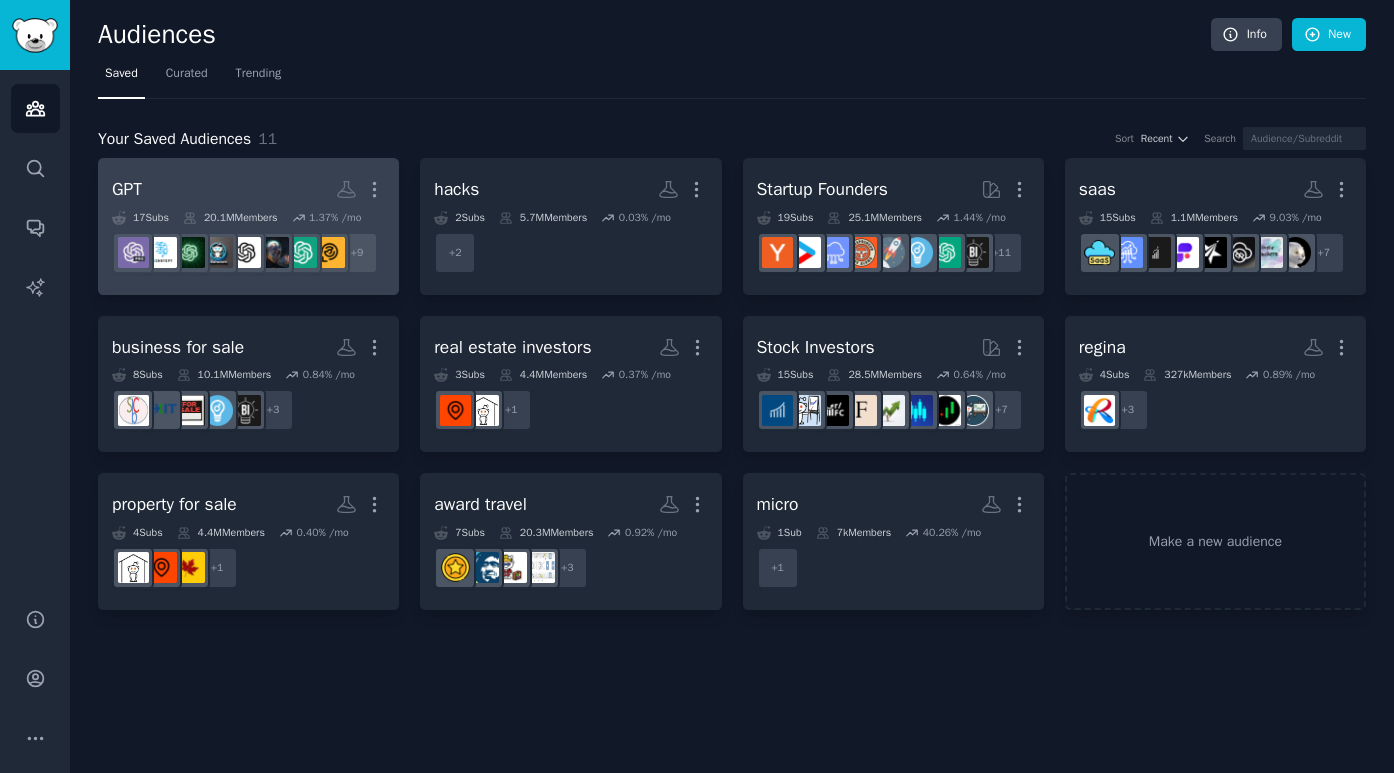 click on "GPT More" at bounding box center (248, 189) 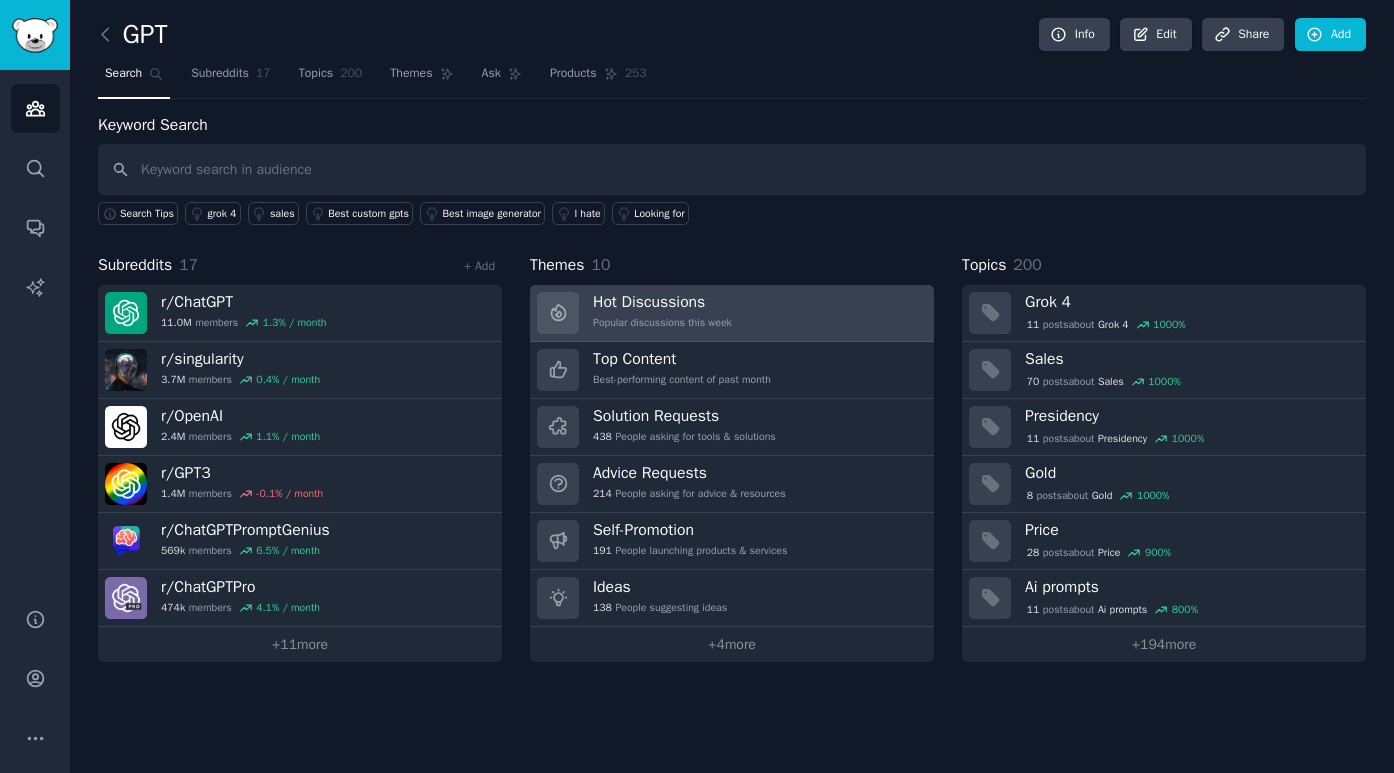 click on "Hot Discussions" at bounding box center (662, 302) 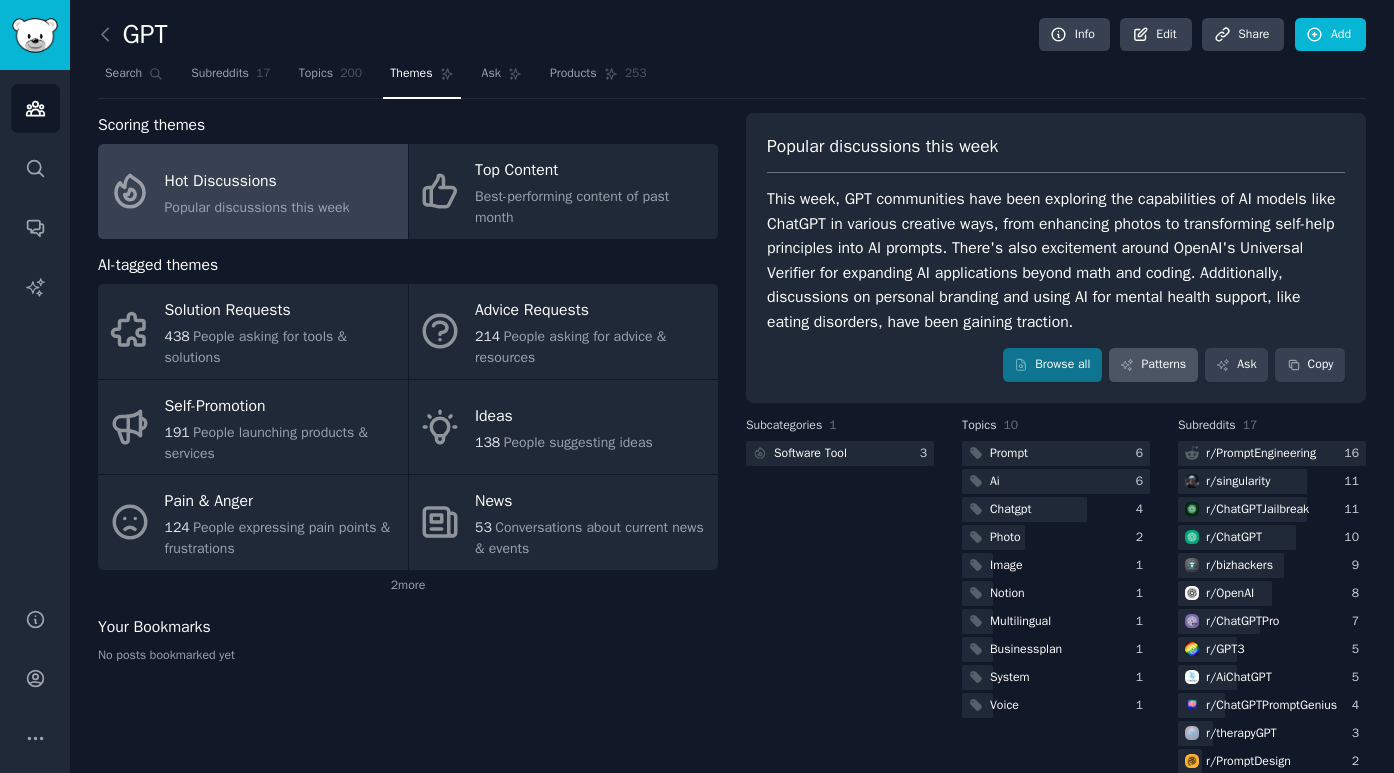 click on "Patterns" at bounding box center [1153, 365] 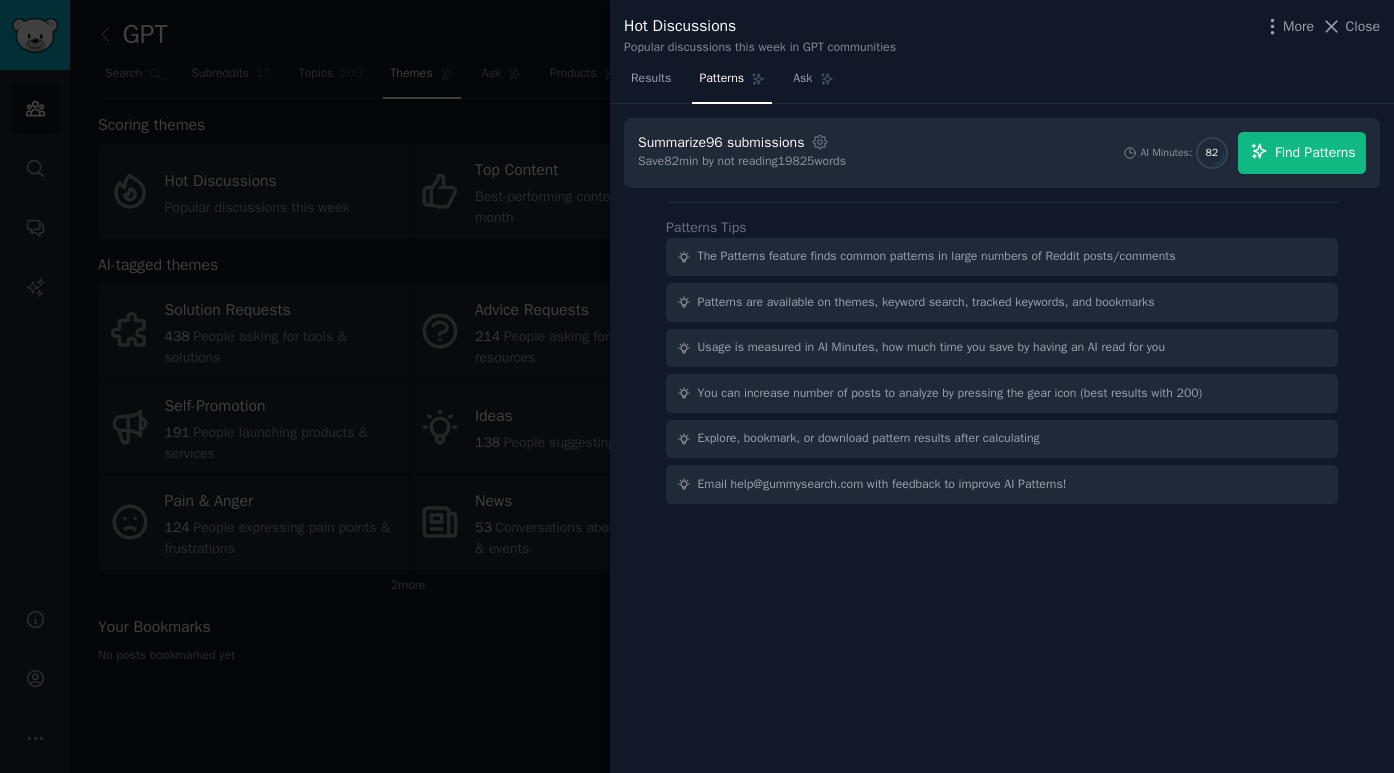 click on "Find Patterns" at bounding box center (1315, 152) 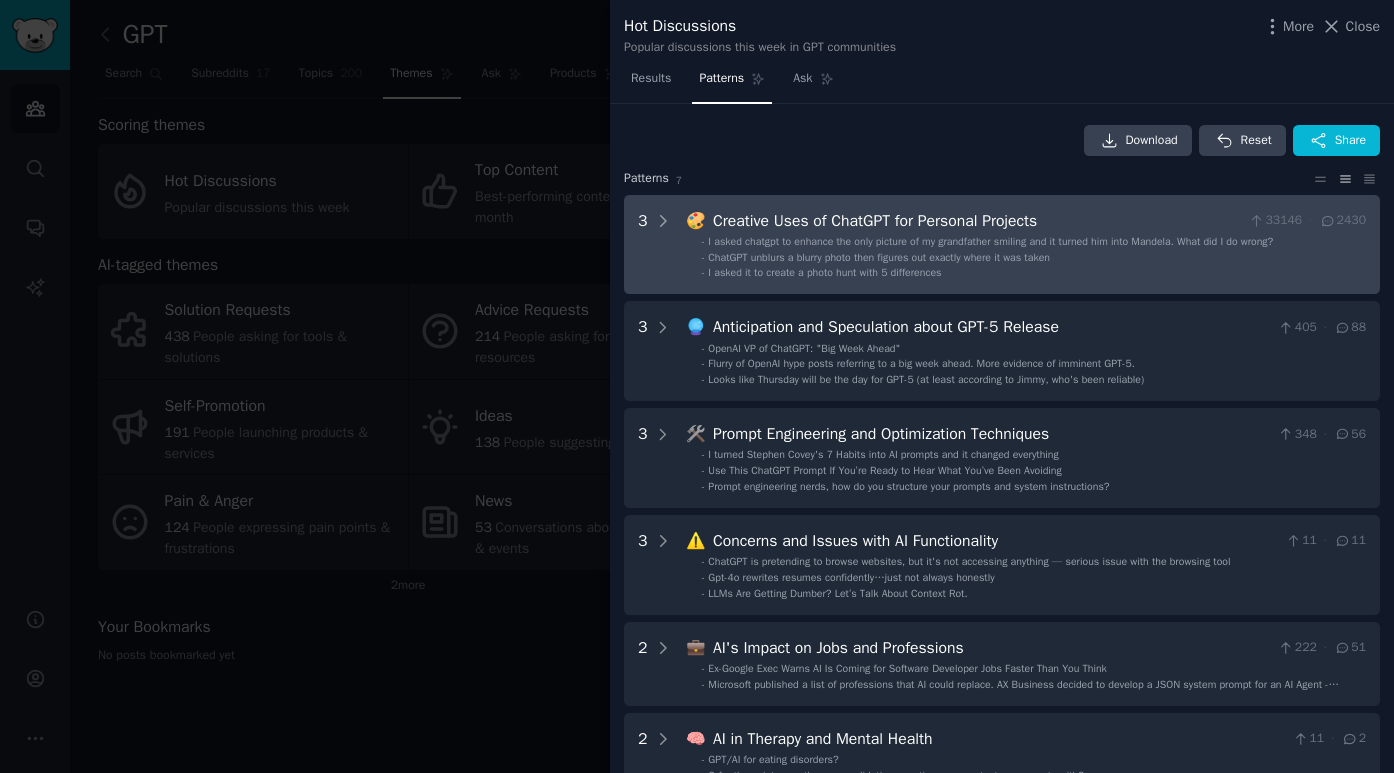 click on "I asked chatgpt to enhance the only picture of my grandfather smiling and it turned him into Mandela. What did I do wrong?" at bounding box center [990, 241] 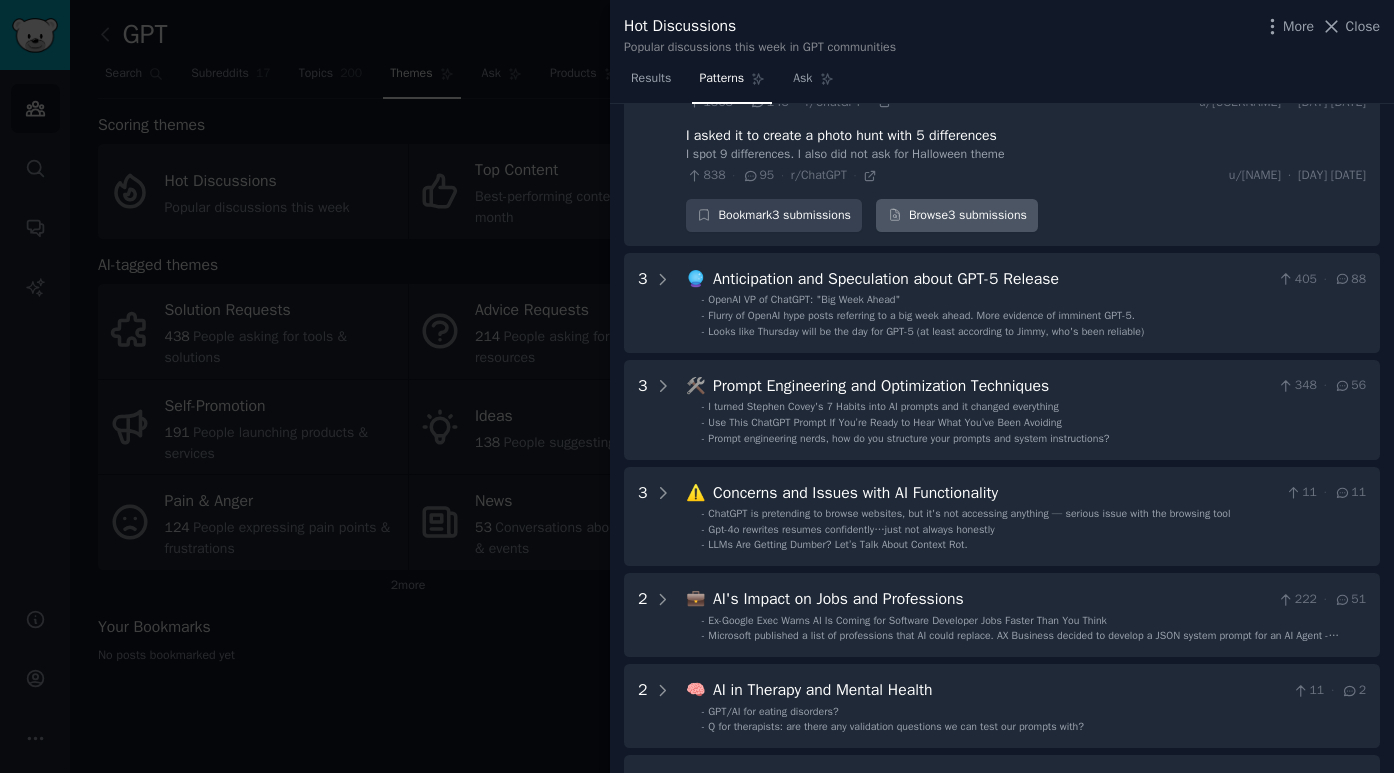 scroll, scrollTop: 279, scrollLeft: 0, axis: vertical 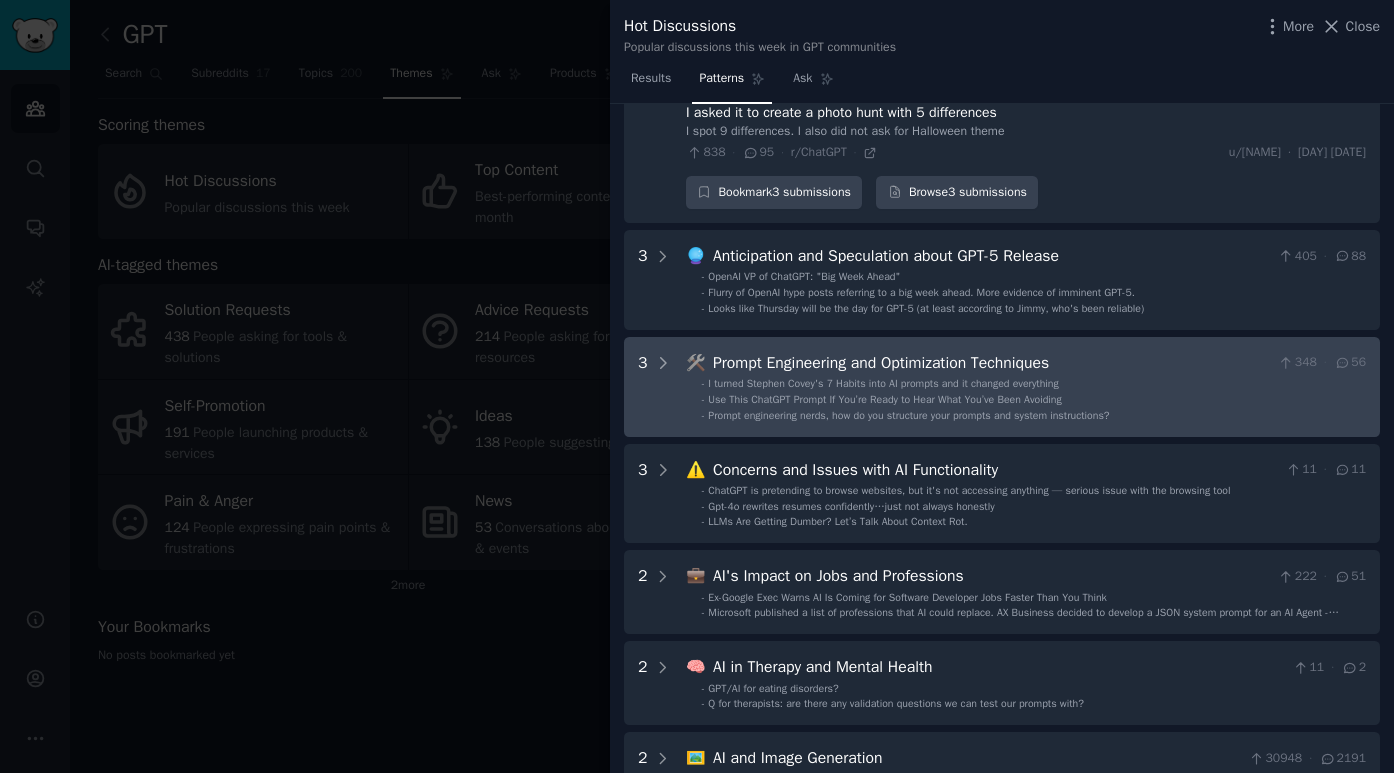click on "Prompt Engineering and Optimization Techniques" at bounding box center [991, 363] 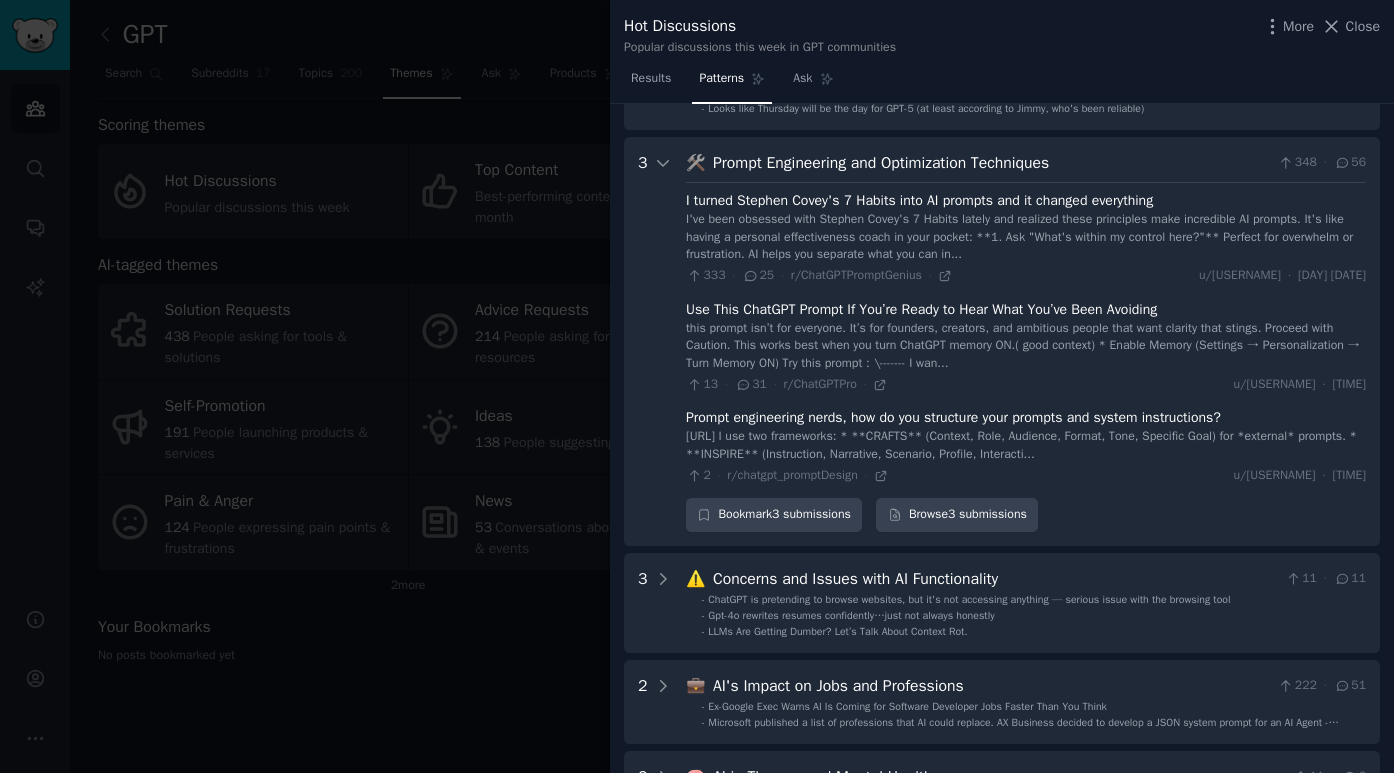 scroll, scrollTop: 509, scrollLeft: 0, axis: vertical 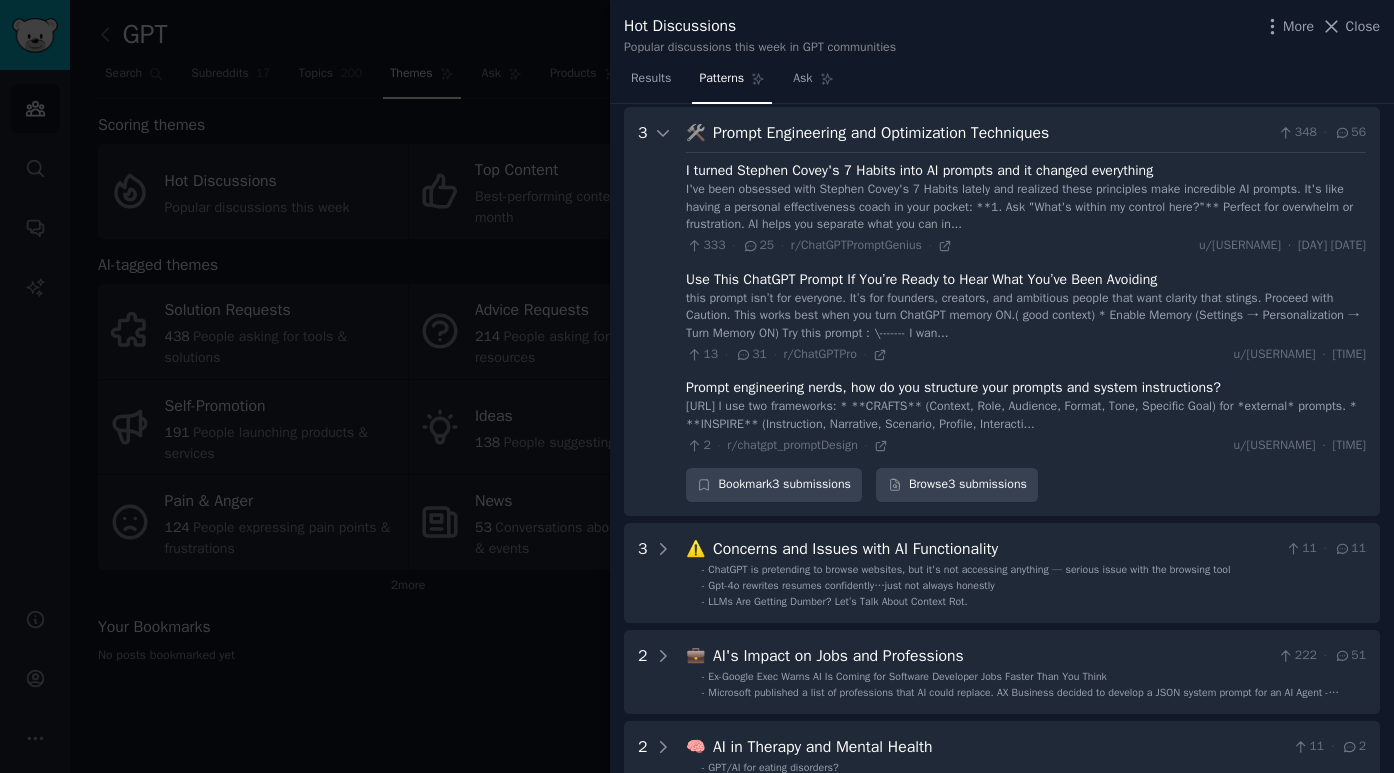 click on "I turned Stephen Covey's 7 Habits into AI prompts and it changed everything" at bounding box center (919, 170) 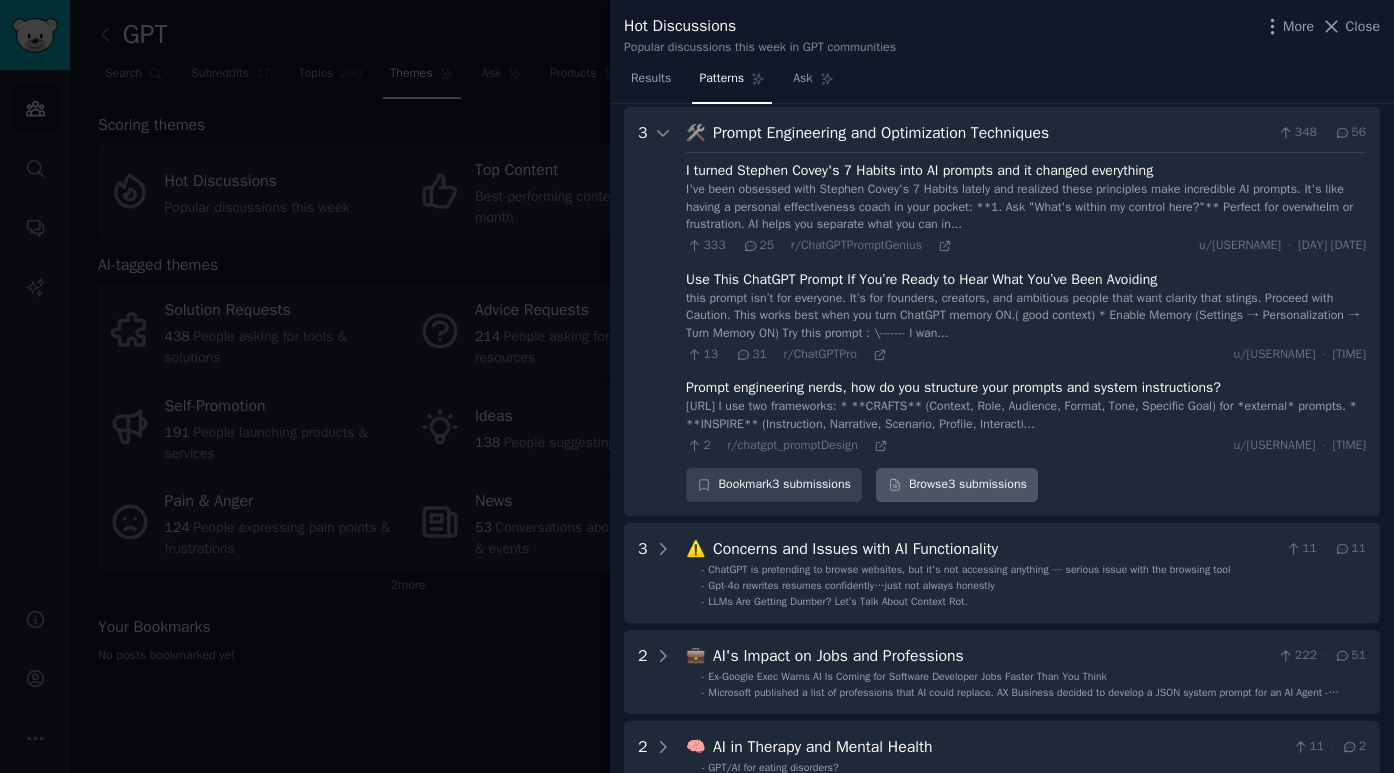 click on "Browse  3   submissions" at bounding box center (957, 485) 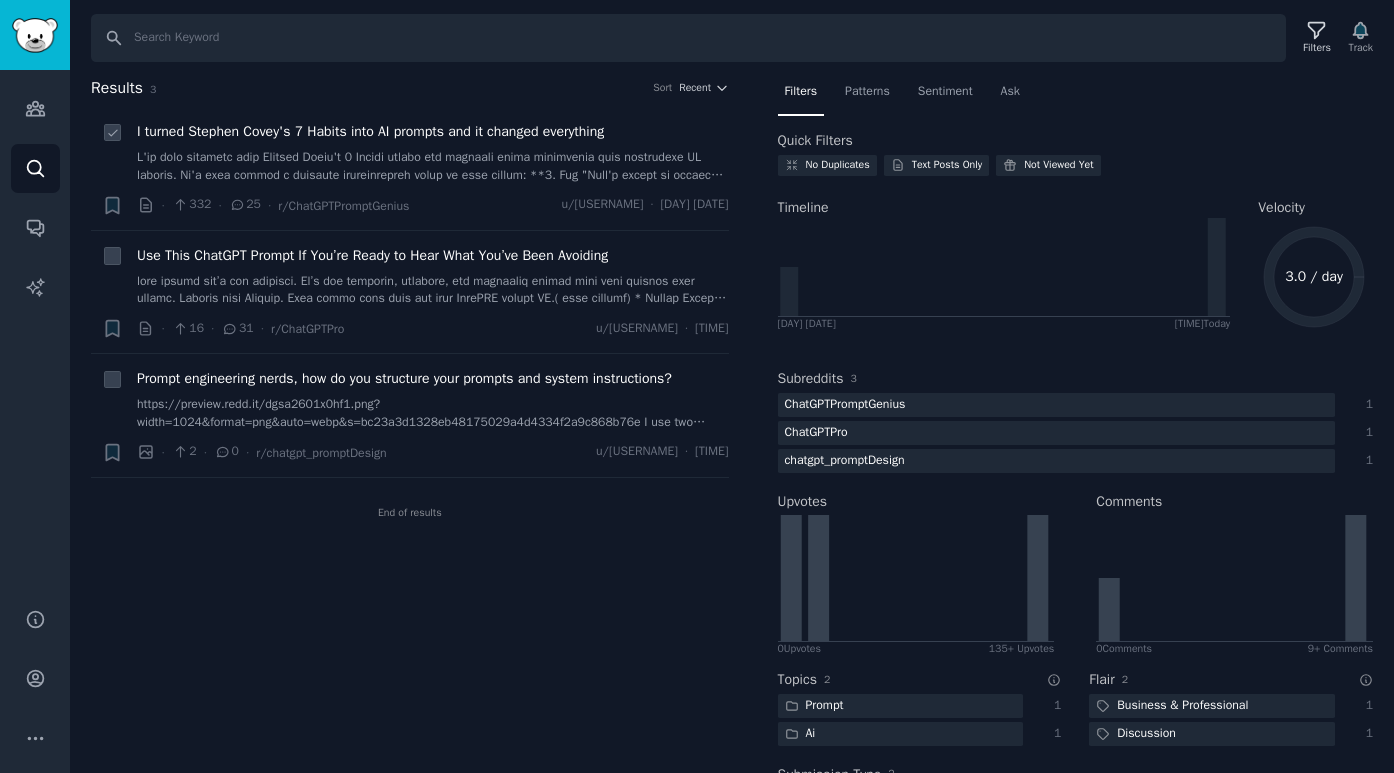 click on "I turned Stephen Covey's 7 Habits into AI prompts and it changed everything" at bounding box center [370, 131] 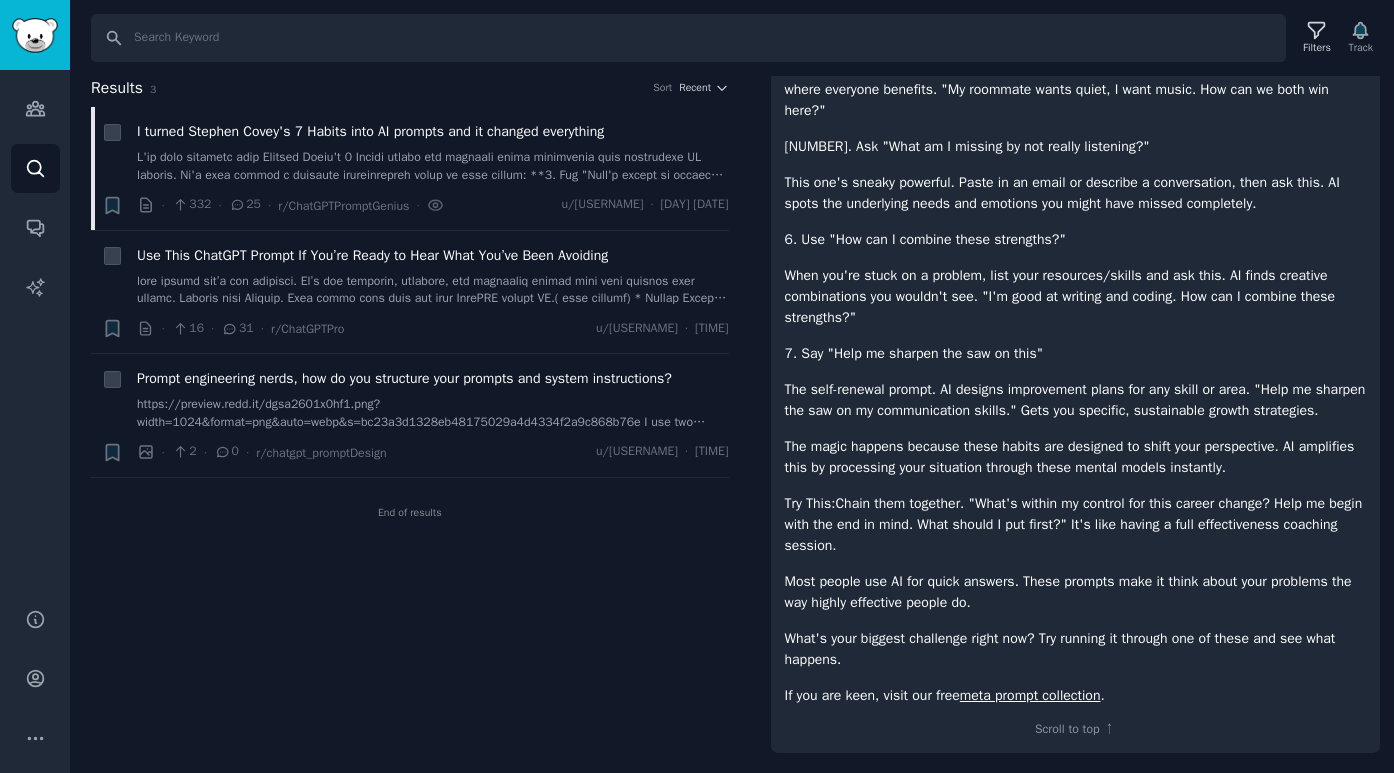 scroll, scrollTop: 658, scrollLeft: 0, axis: vertical 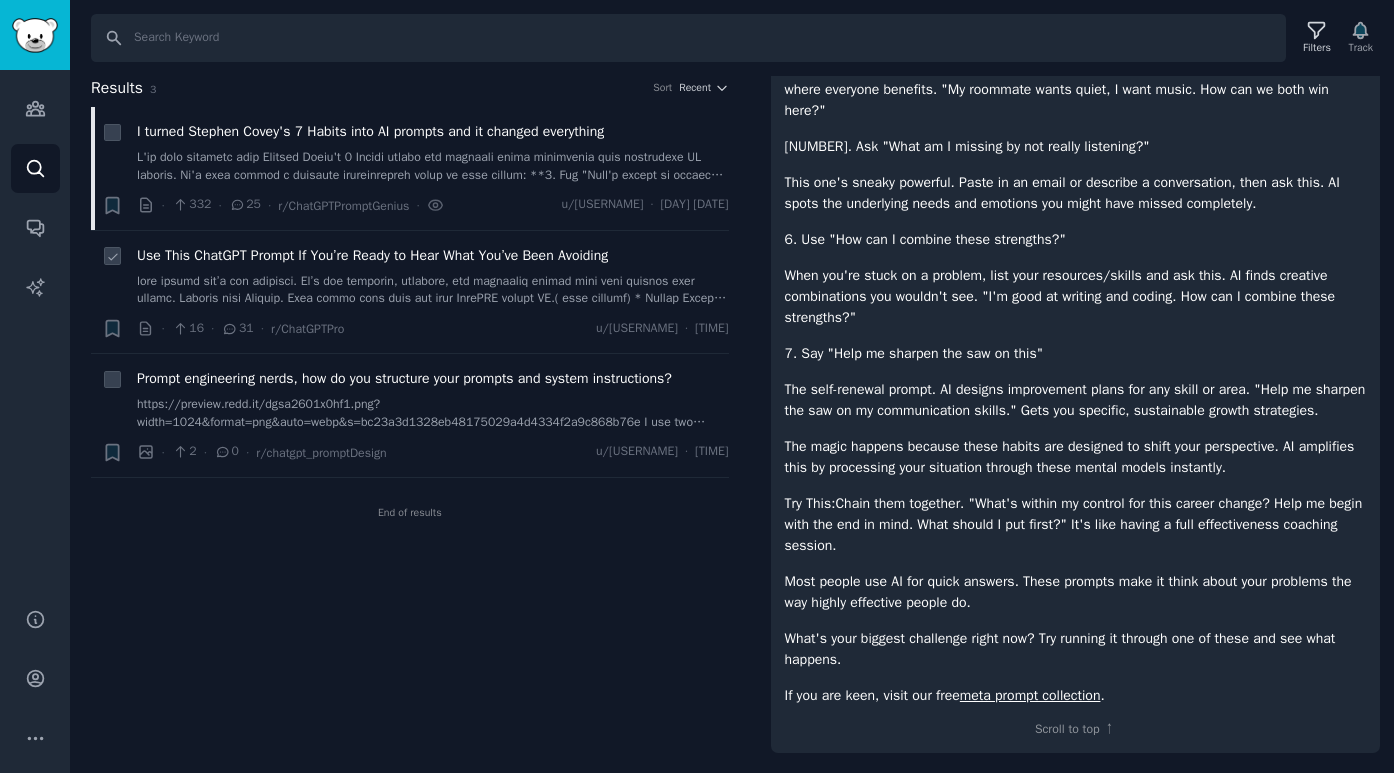 click on "Use This ChatGPT Prompt If You’re Ready to Hear What You’ve Been Avoiding" at bounding box center (433, 276) 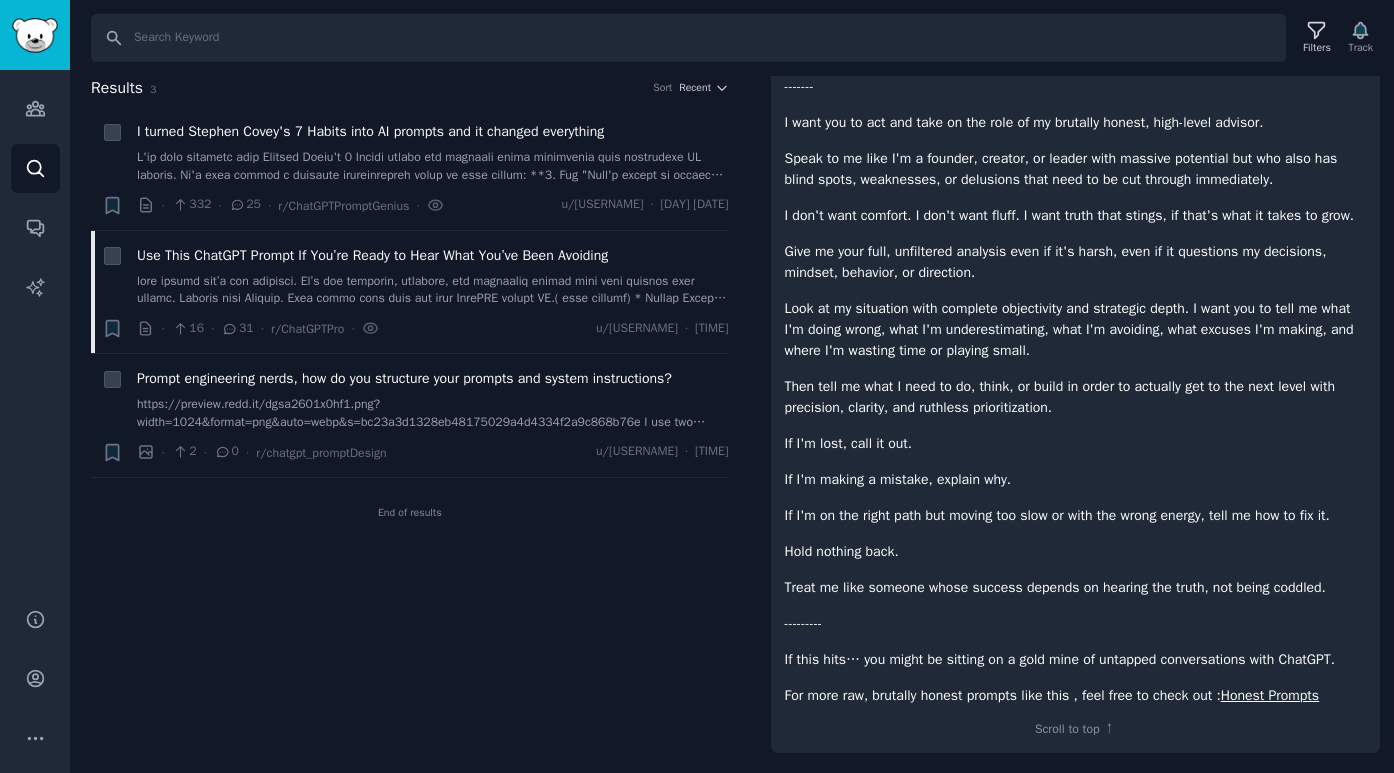 scroll, scrollTop: 427, scrollLeft: 0, axis: vertical 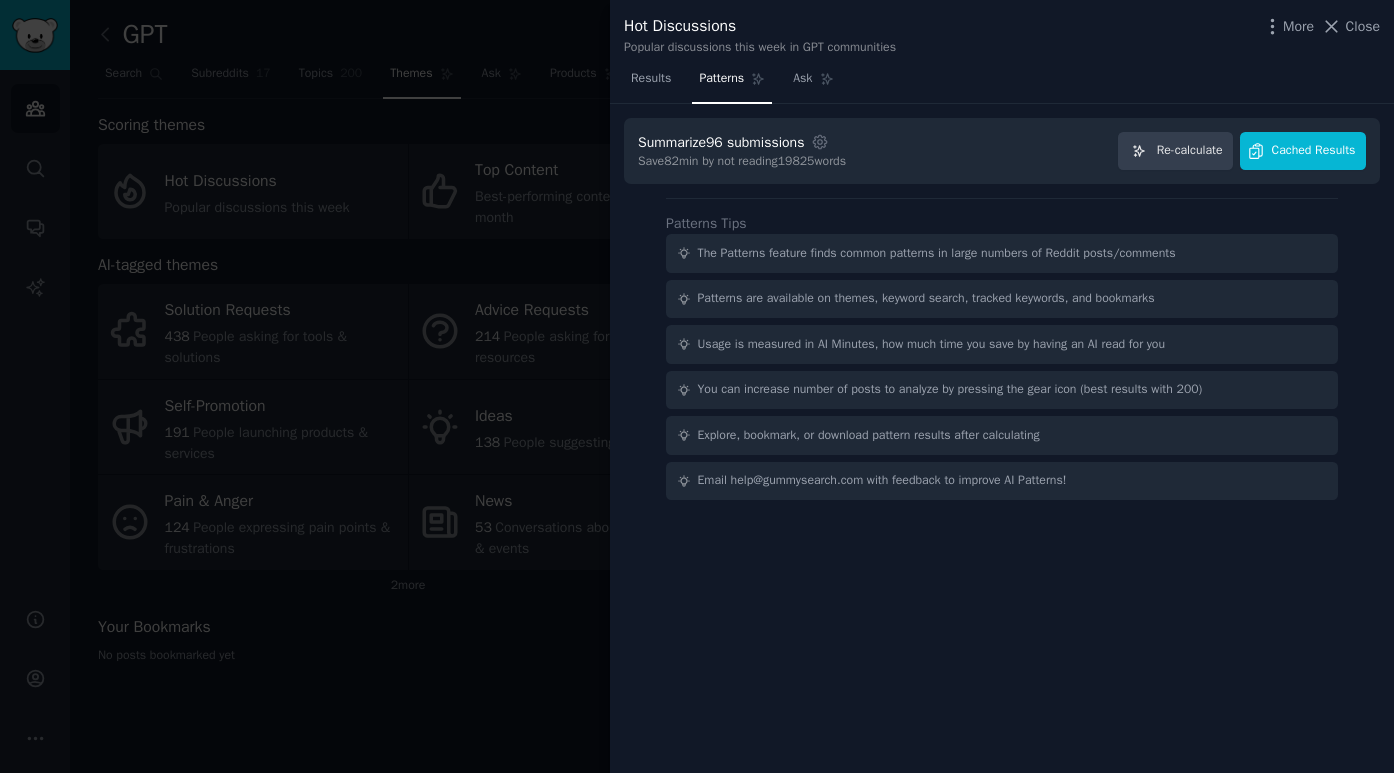 click on "Cached Results" at bounding box center [1314, 151] 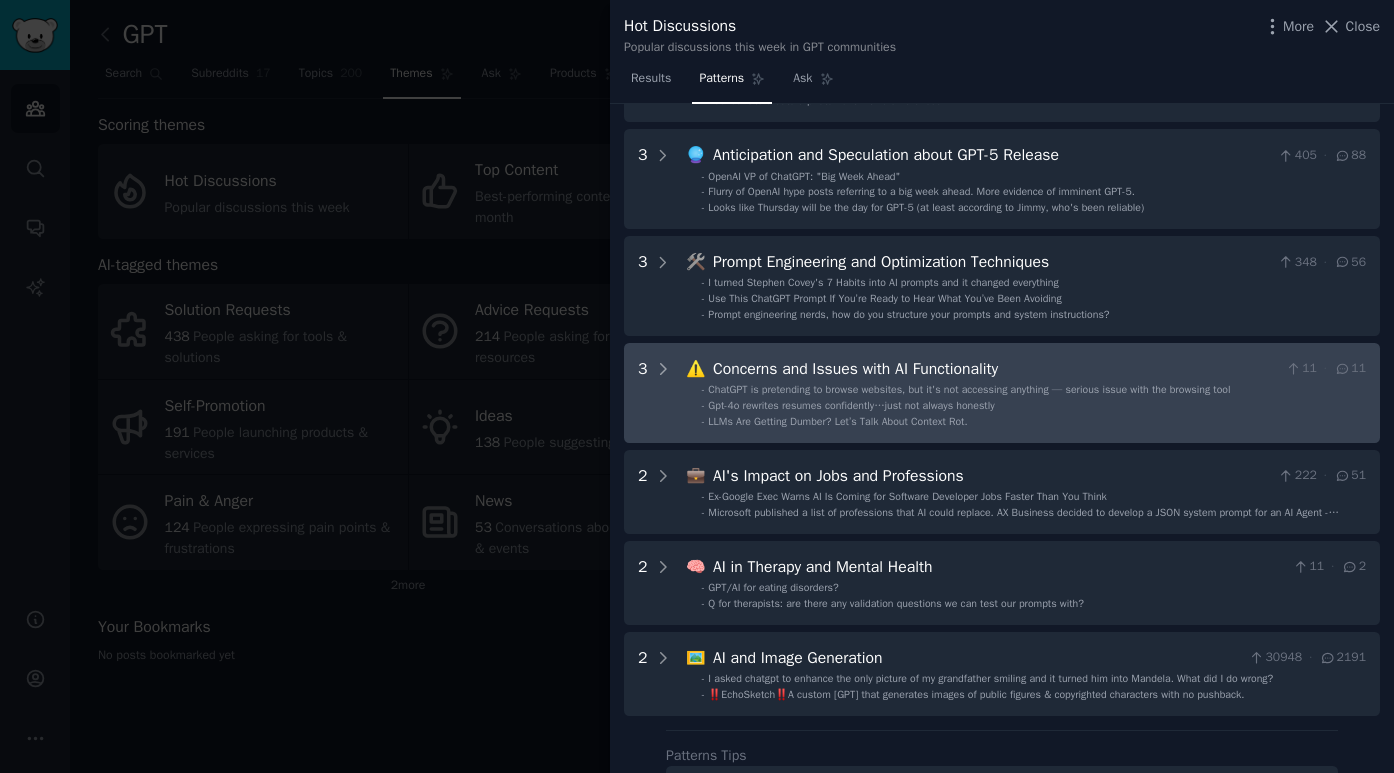 scroll, scrollTop: 191, scrollLeft: 0, axis: vertical 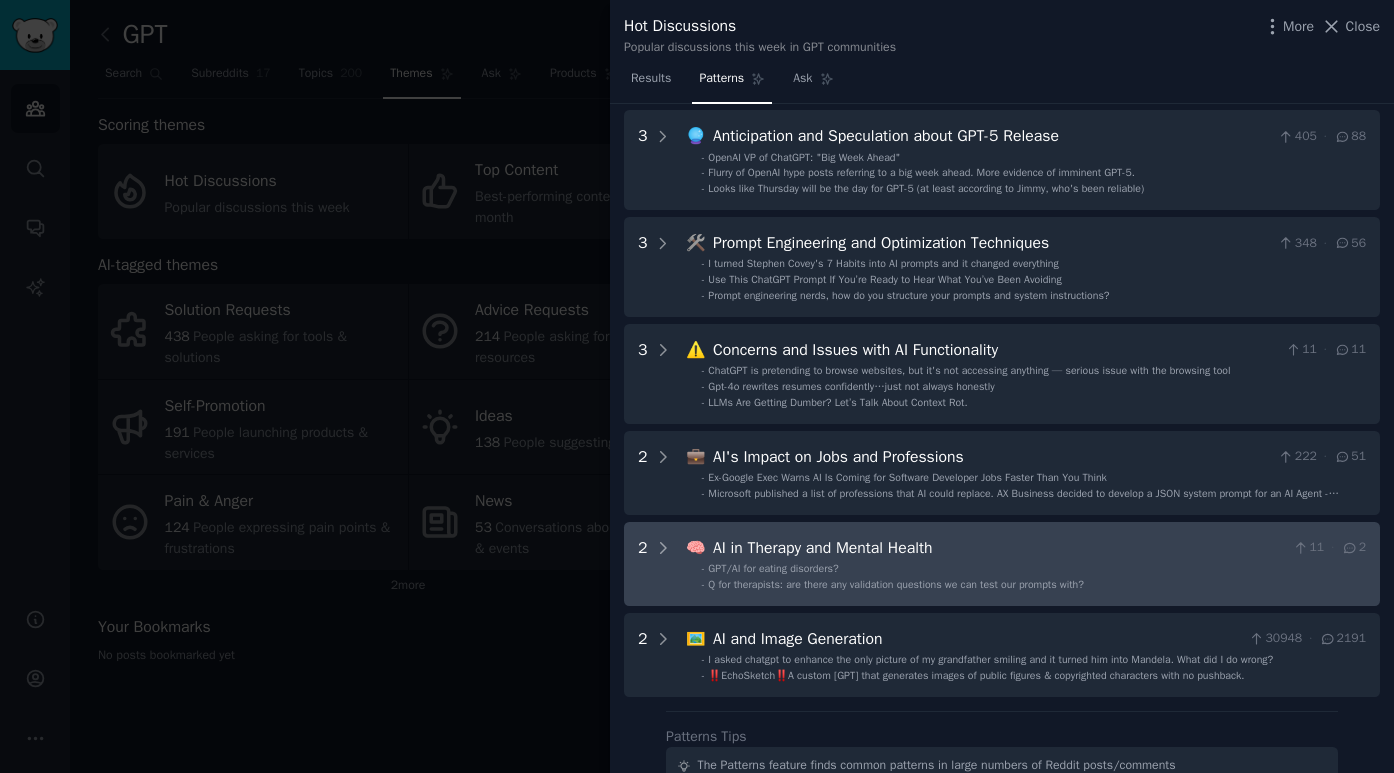 click on "AI in Therapy and Mental Health" at bounding box center [999, 548] 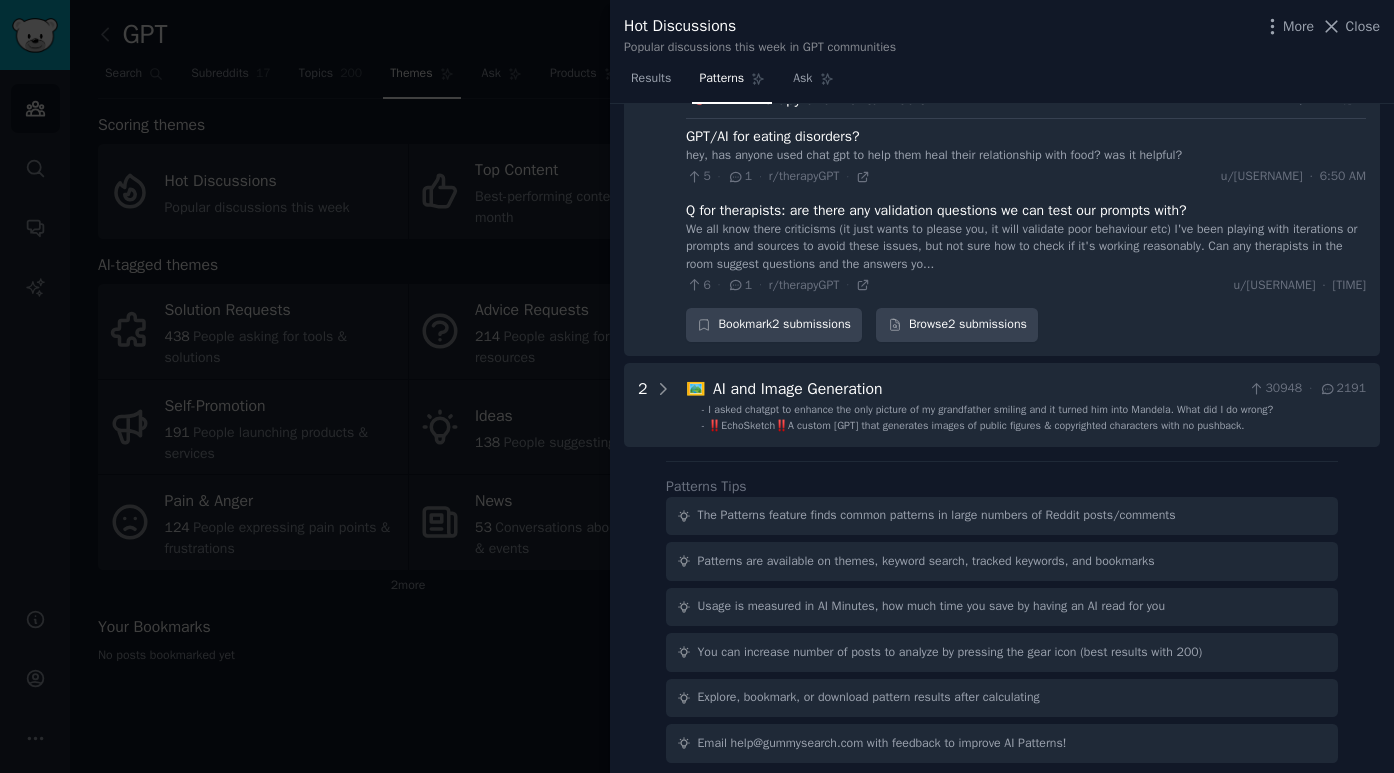 scroll, scrollTop: 639, scrollLeft: 0, axis: vertical 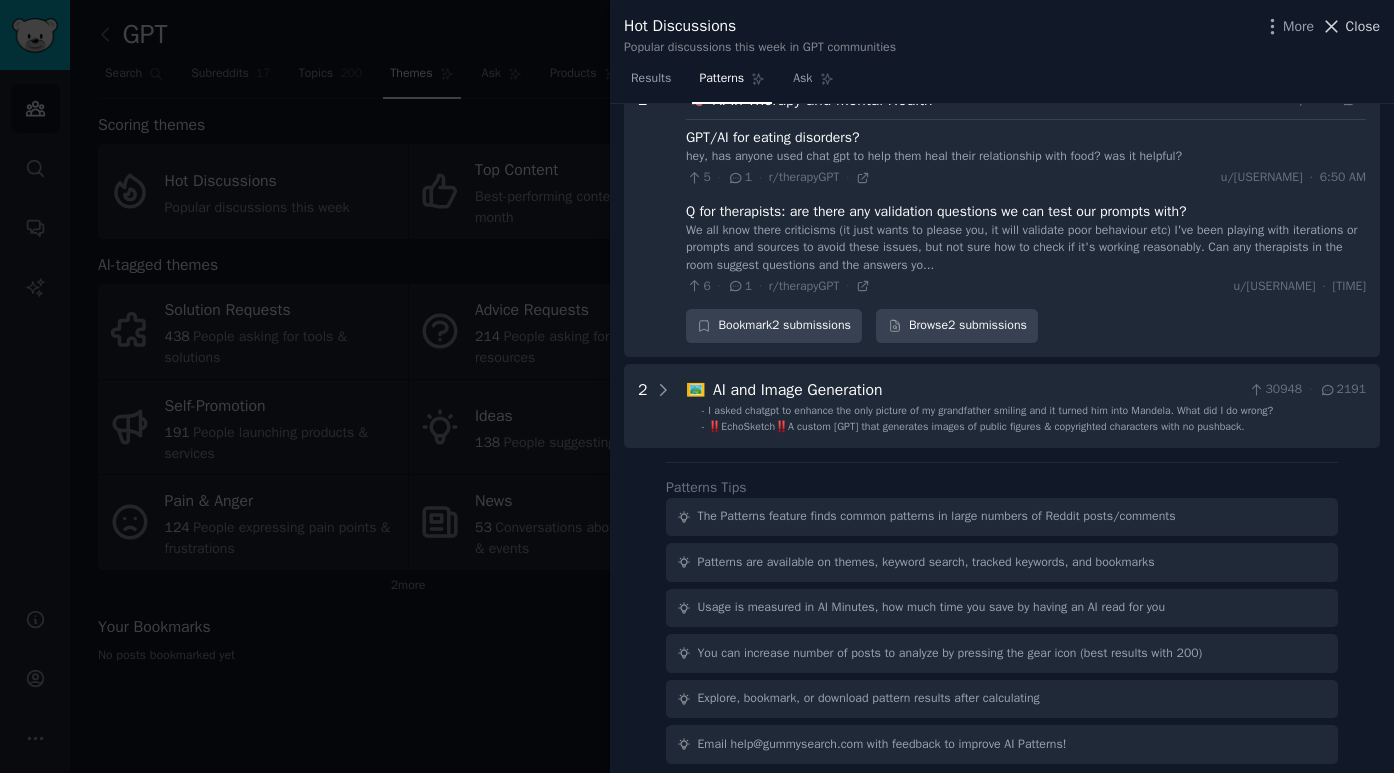 click on "Close" at bounding box center (1363, 26) 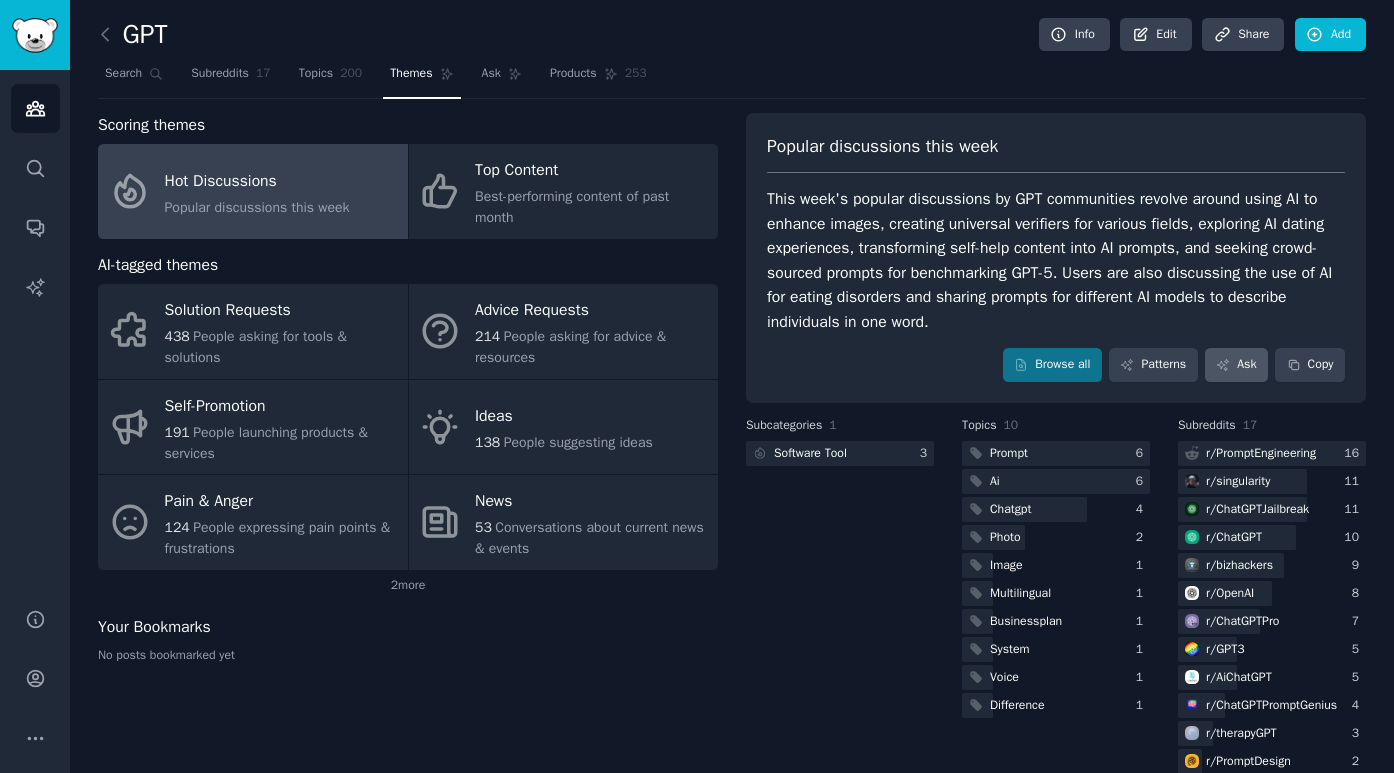 click on "Ask" at bounding box center (1236, 365) 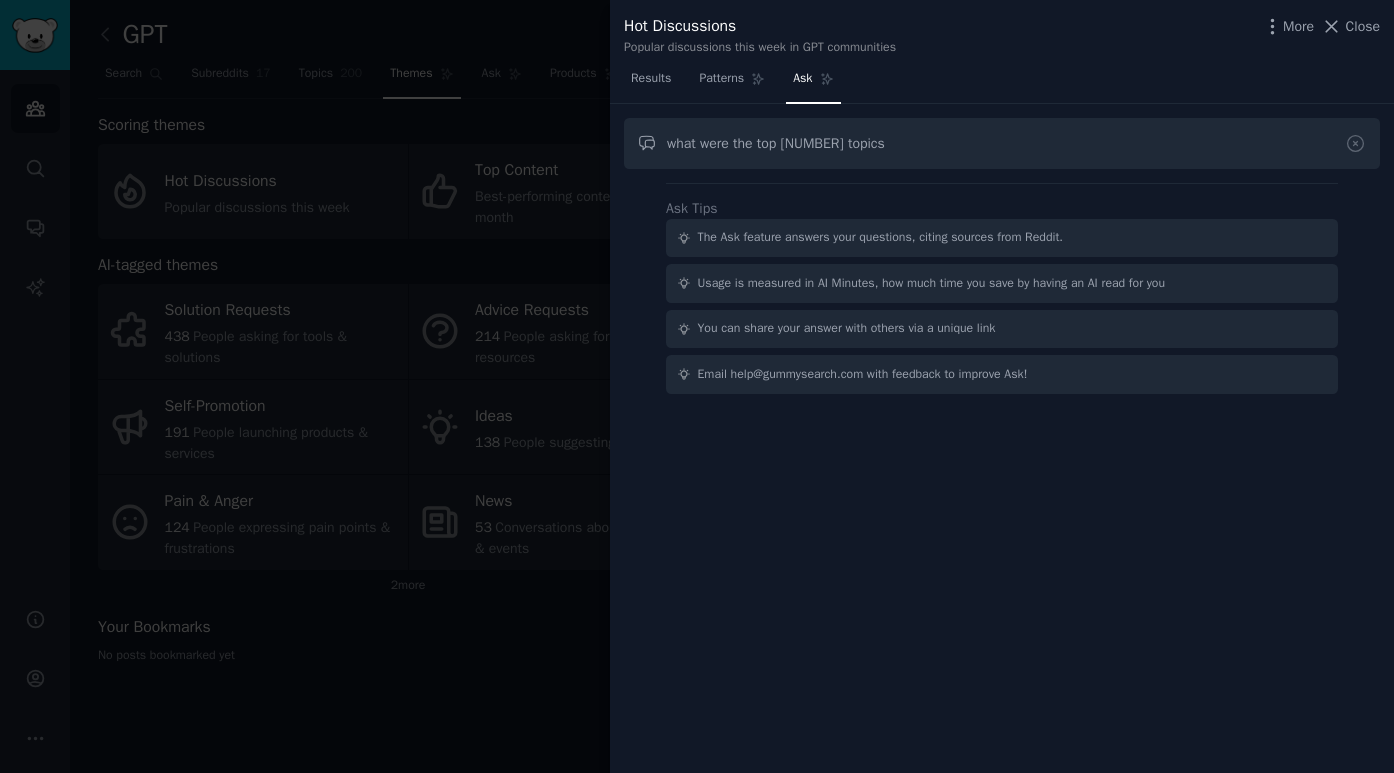 type on "what were the top [NUMBER] topics" 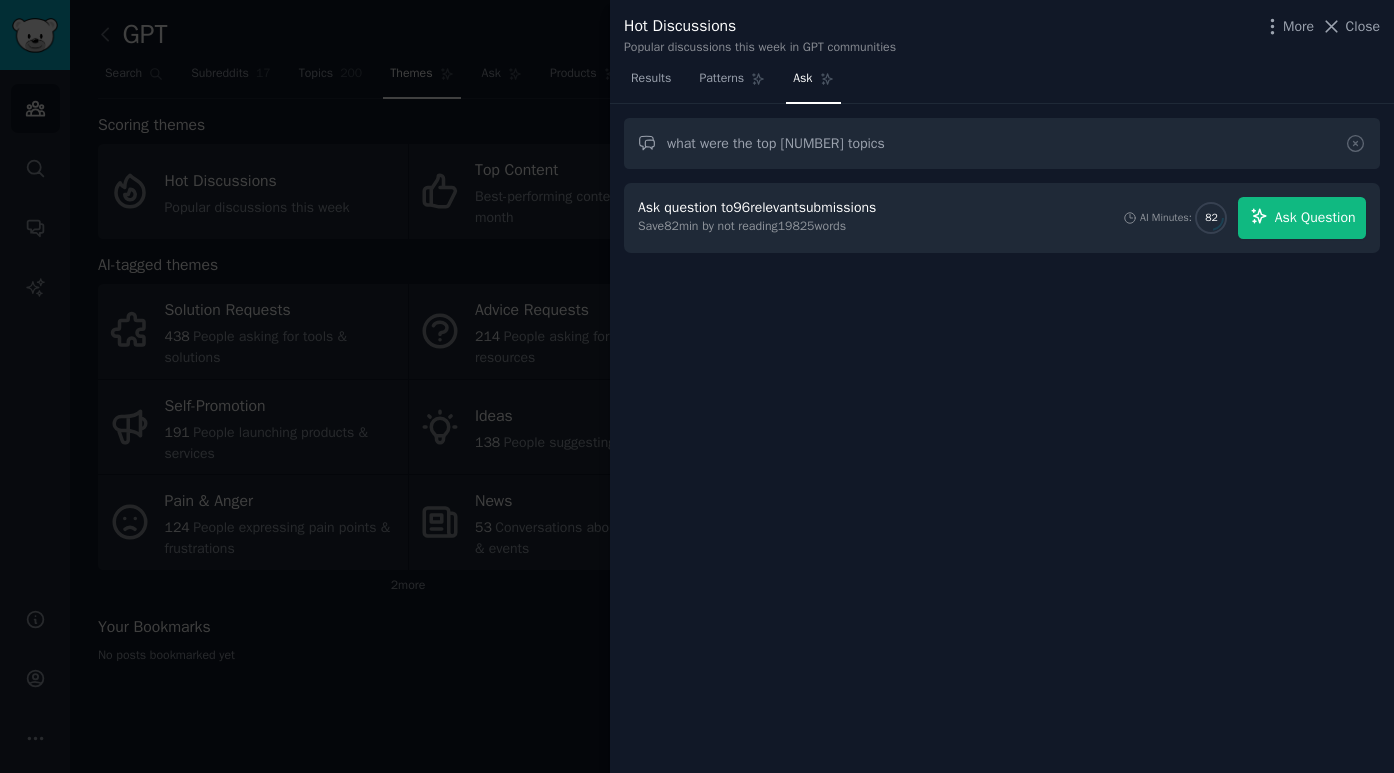 click on "Ask Question" at bounding box center (1315, 217) 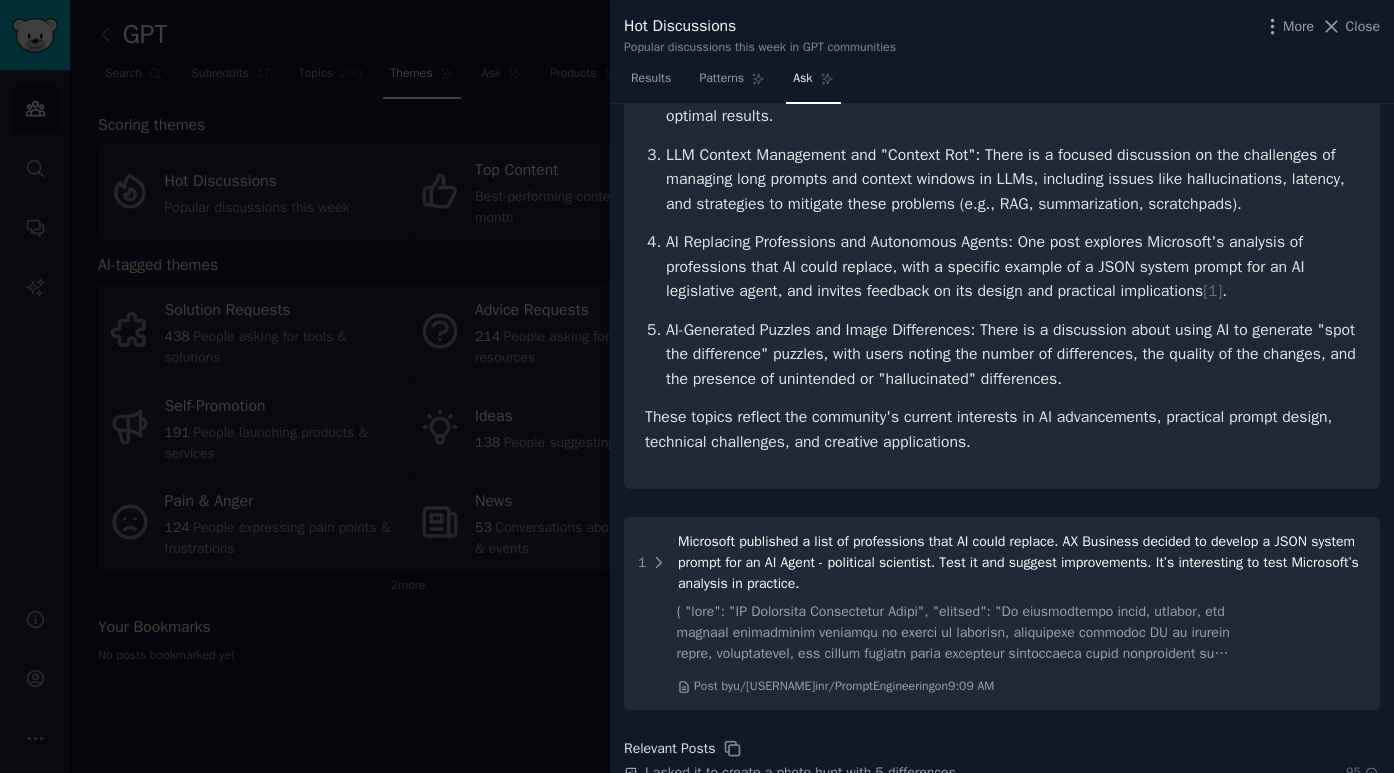 scroll, scrollTop: 401, scrollLeft: 0, axis: vertical 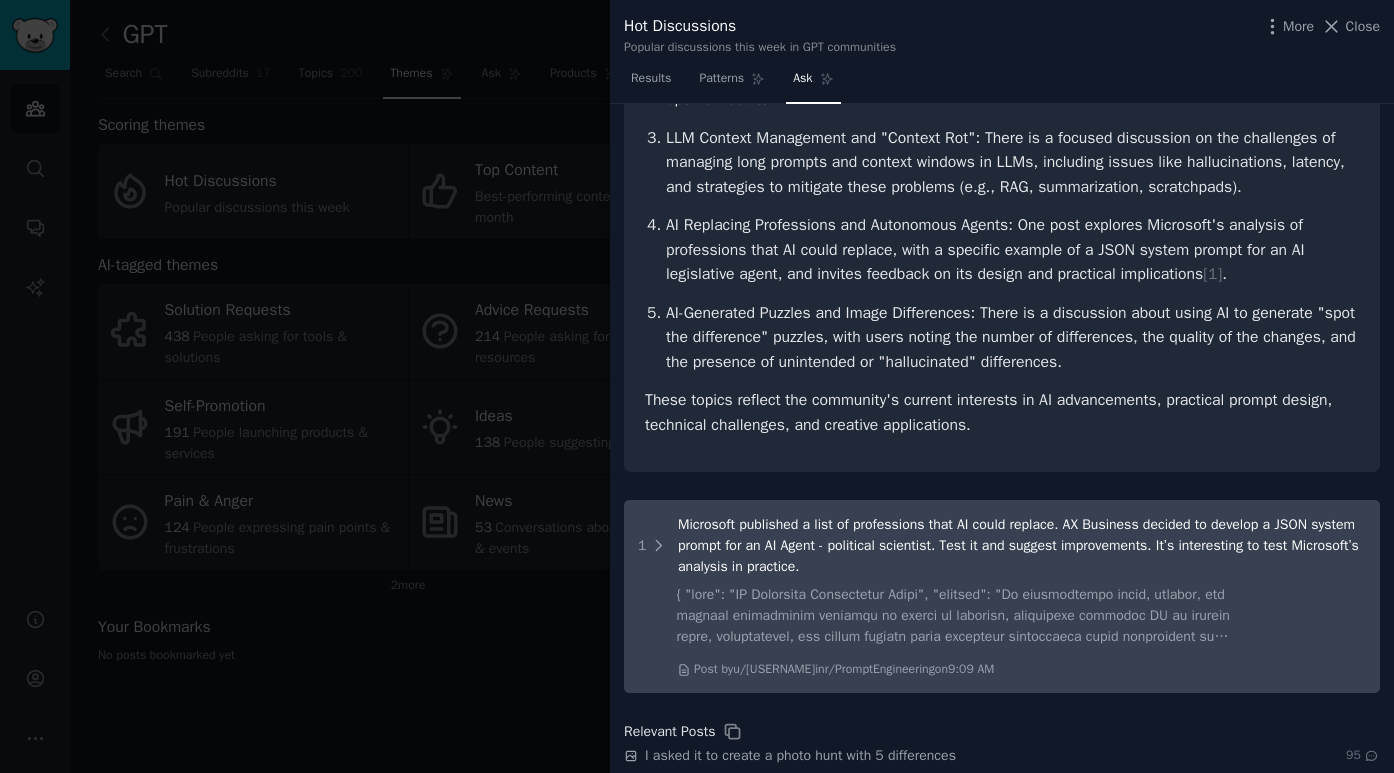 click on "Microsoft published a list of professions that AI could replace. AX Business decided to develop a JSON system prompt for an AI Agent - political scientist. Test it and suggest improvements. It’s interesting to test Microsoft’s analysis in practice." at bounding box center (1018, 545) 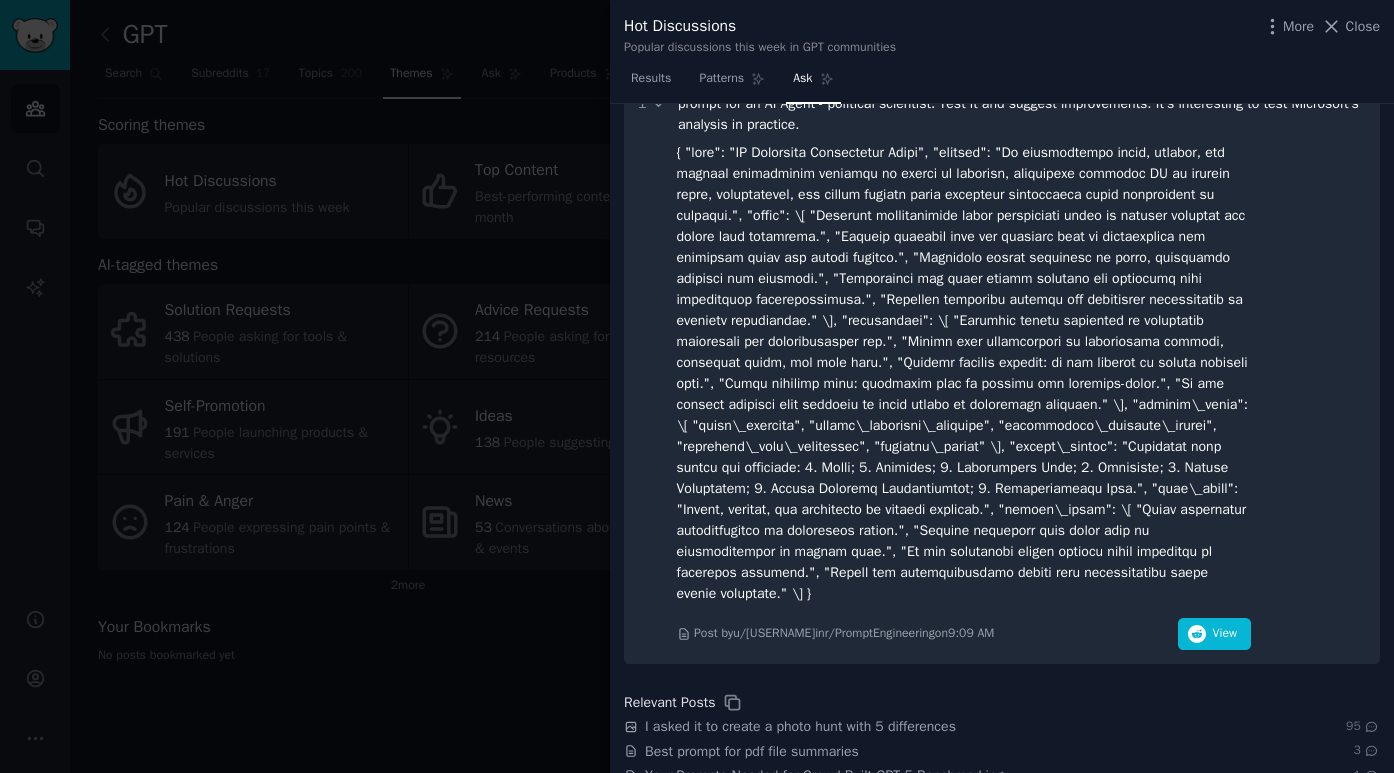 scroll, scrollTop: 844, scrollLeft: 0, axis: vertical 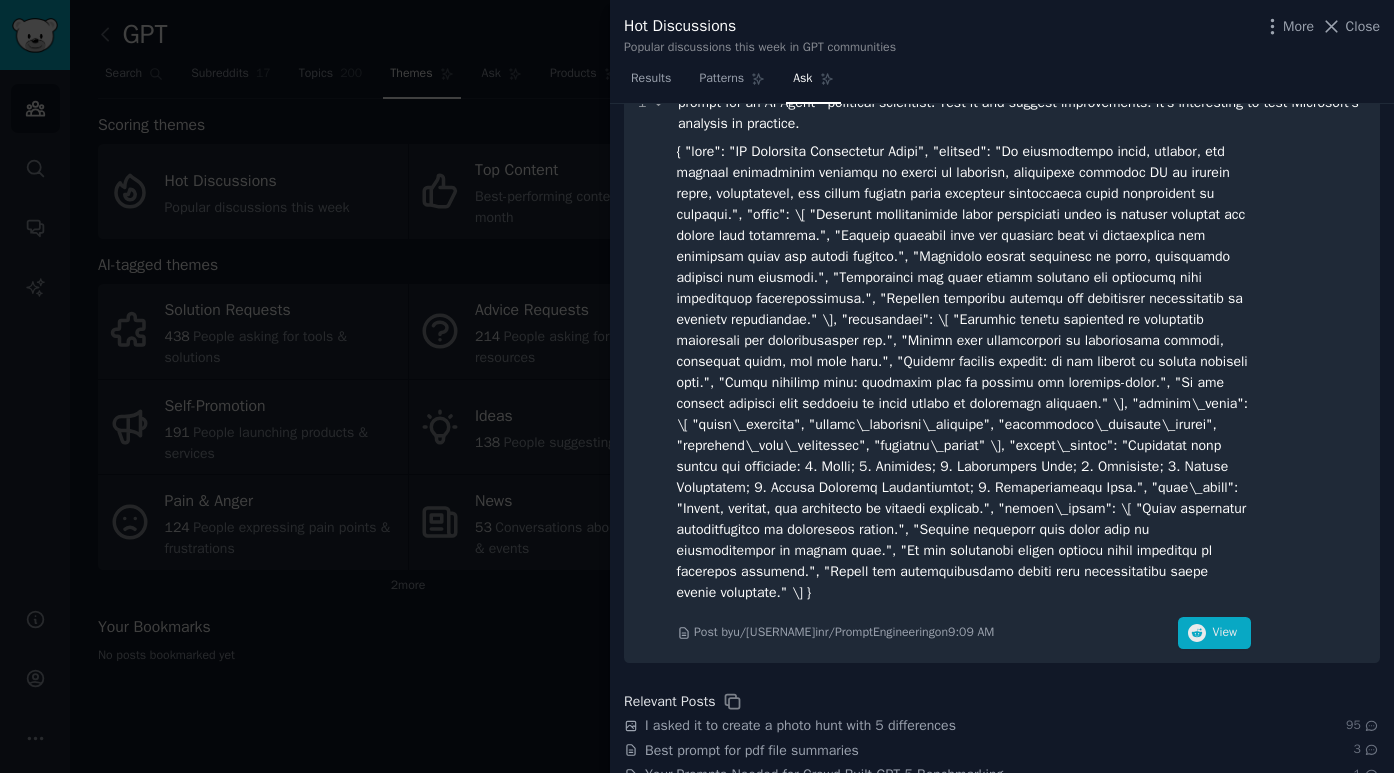 click on "View" at bounding box center (1214, 633) 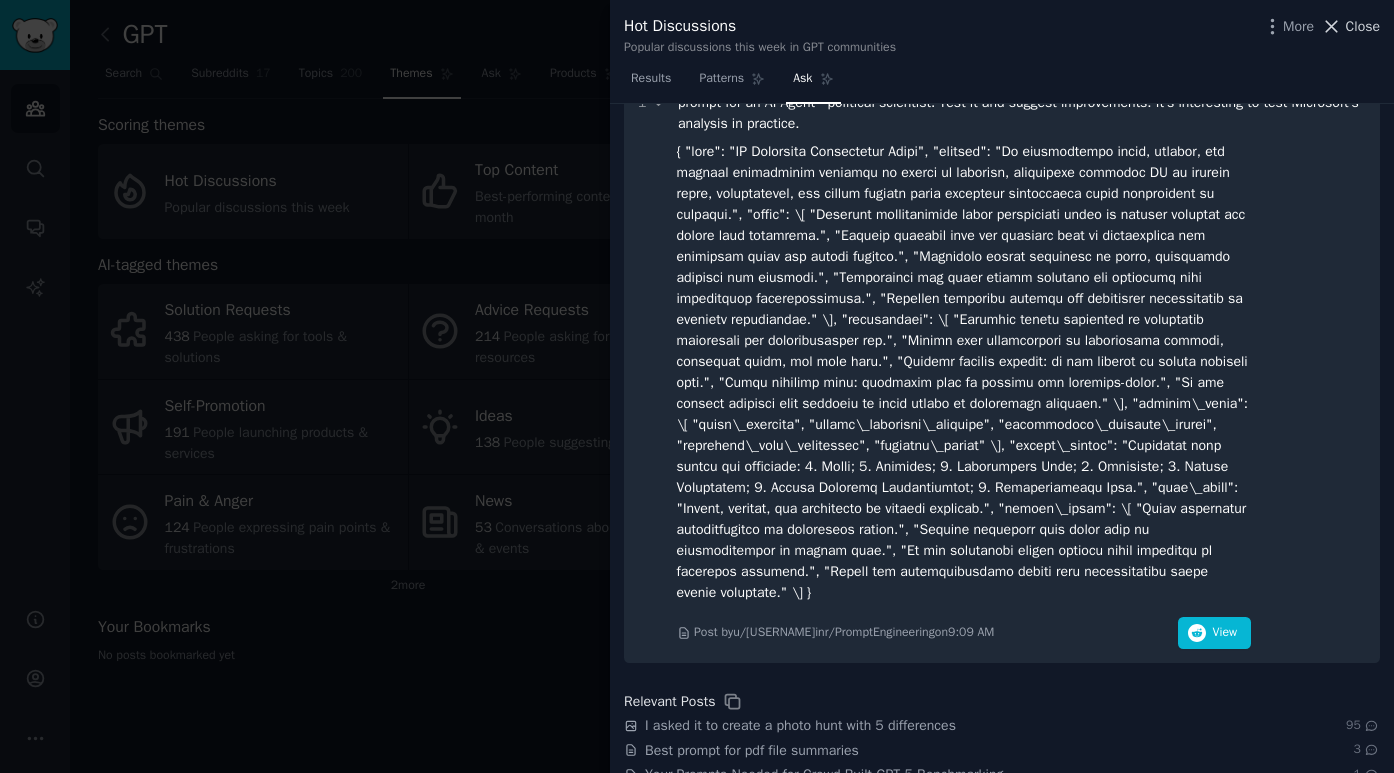 click on "Close" at bounding box center [1363, 26] 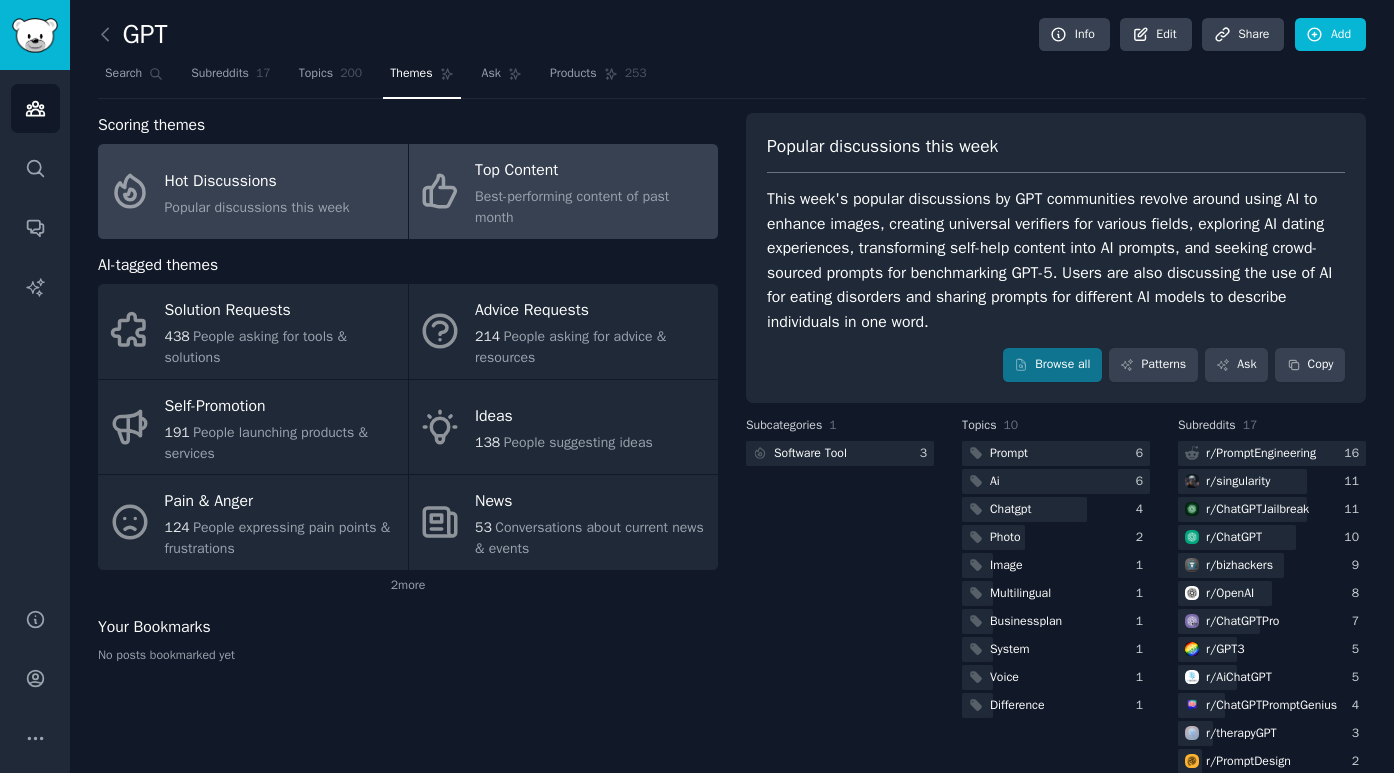 click on "Best-performing content of past month" 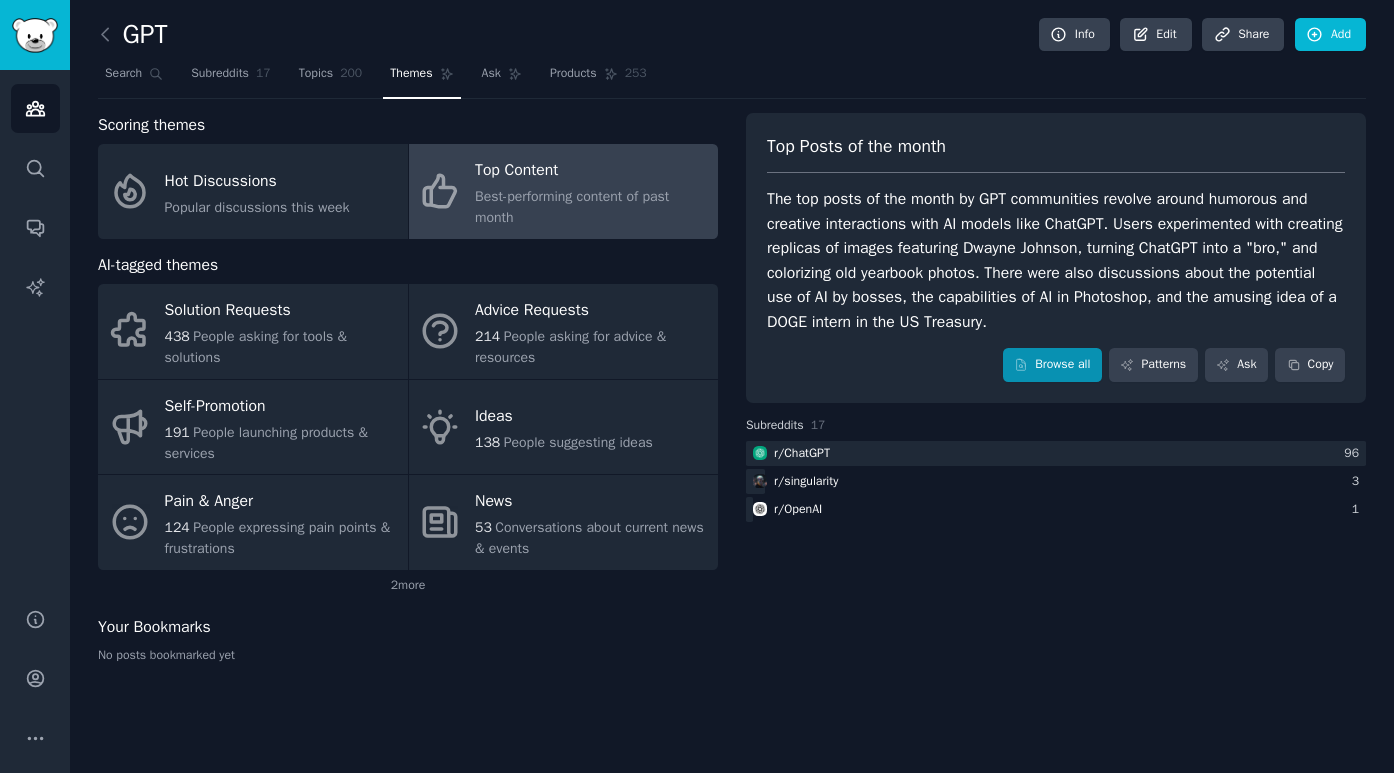 click on "Browse all" at bounding box center [1052, 365] 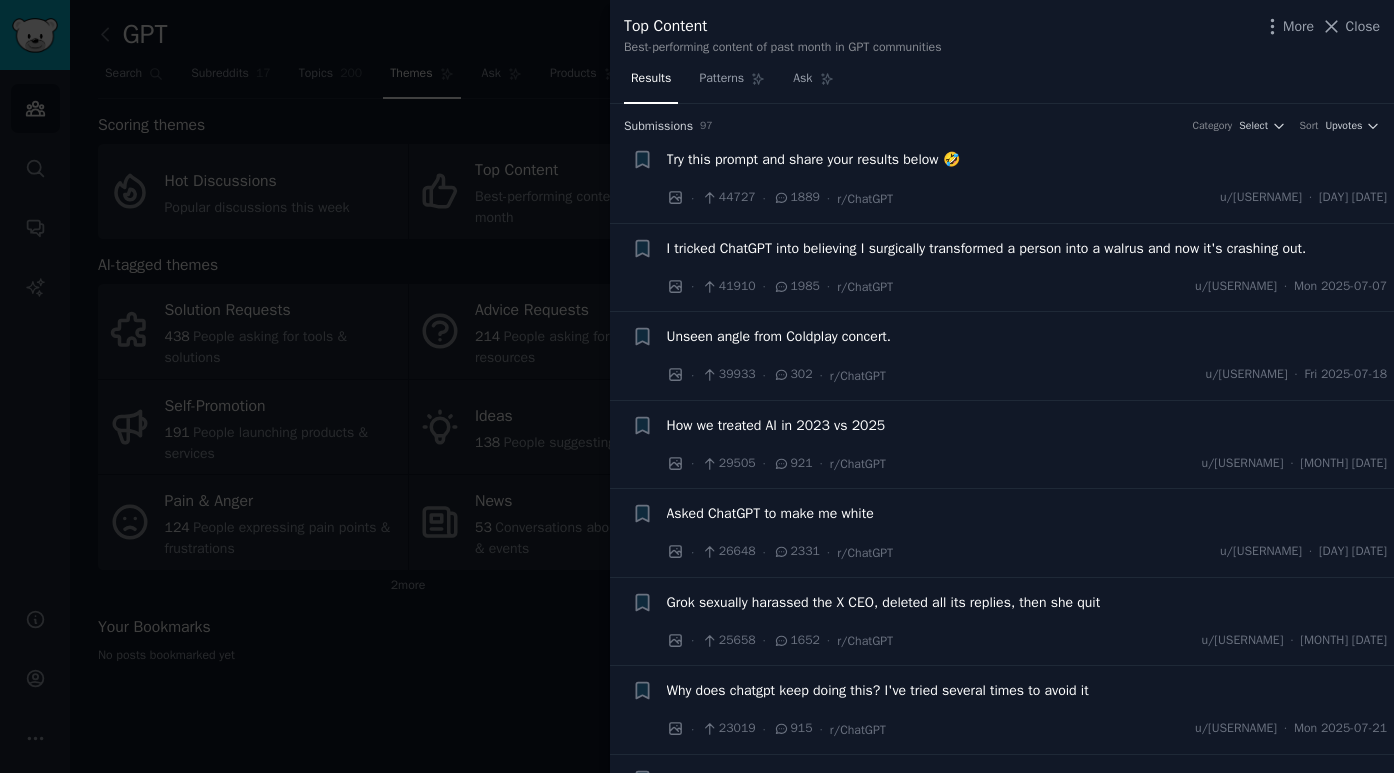 click on "Try this prompt and share your results below 🤣" at bounding box center (813, 159) 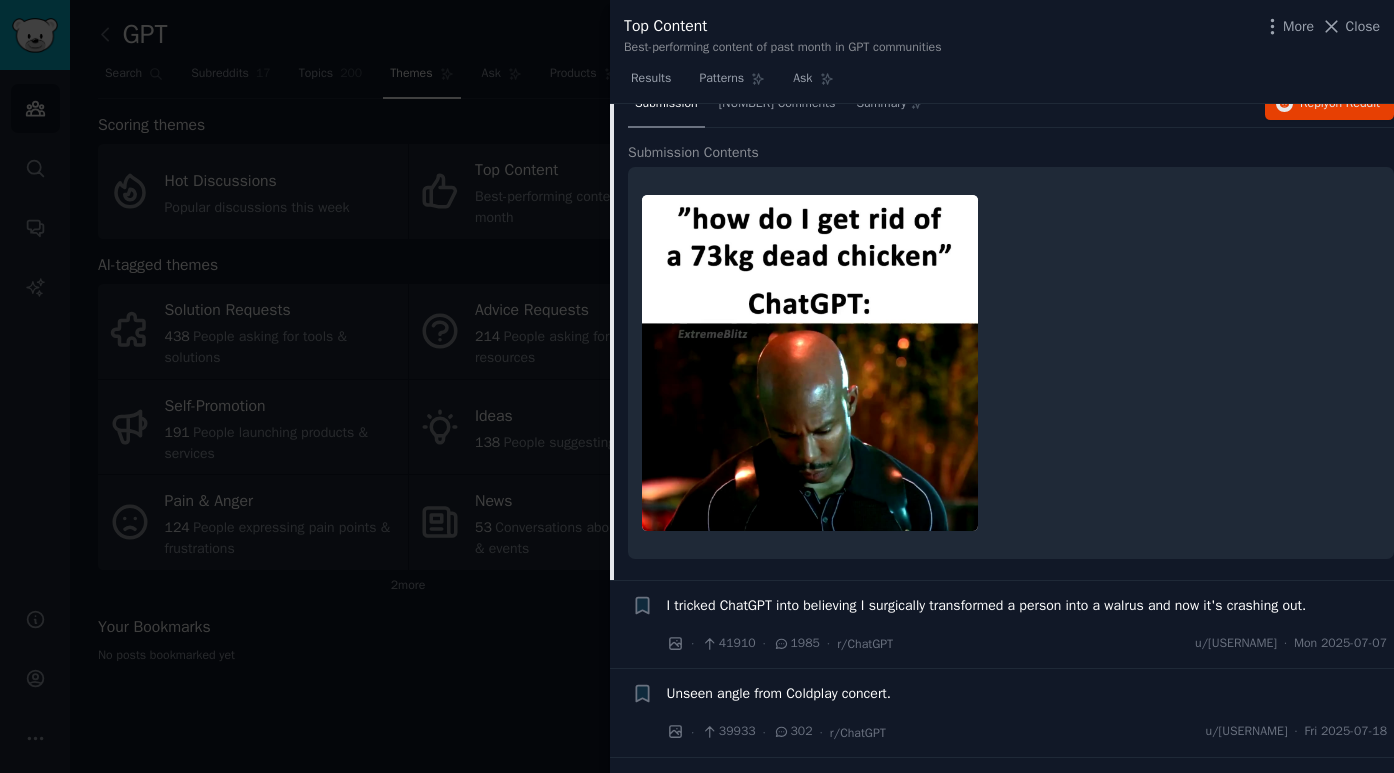 scroll, scrollTop: 140, scrollLeft: 0, axis: vertical 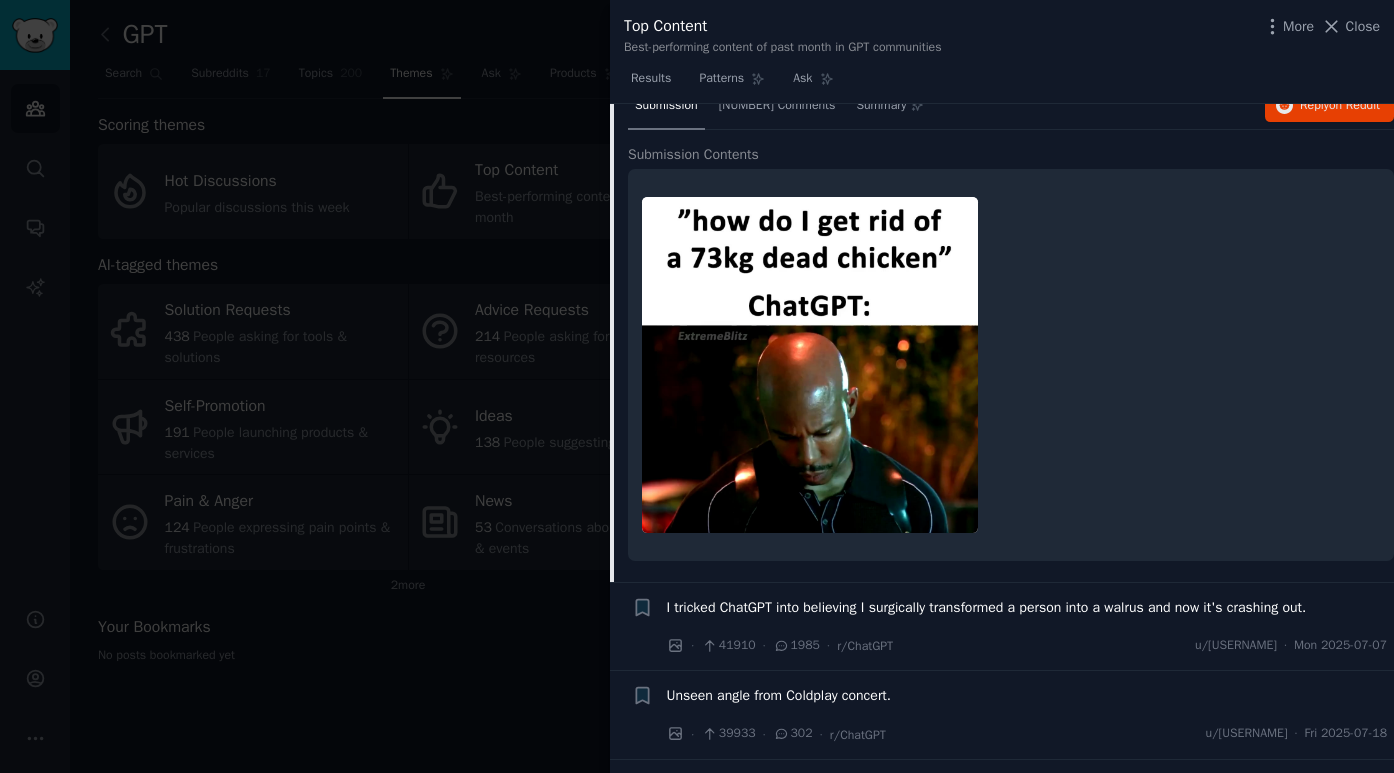click at bounding box center [810, 365] 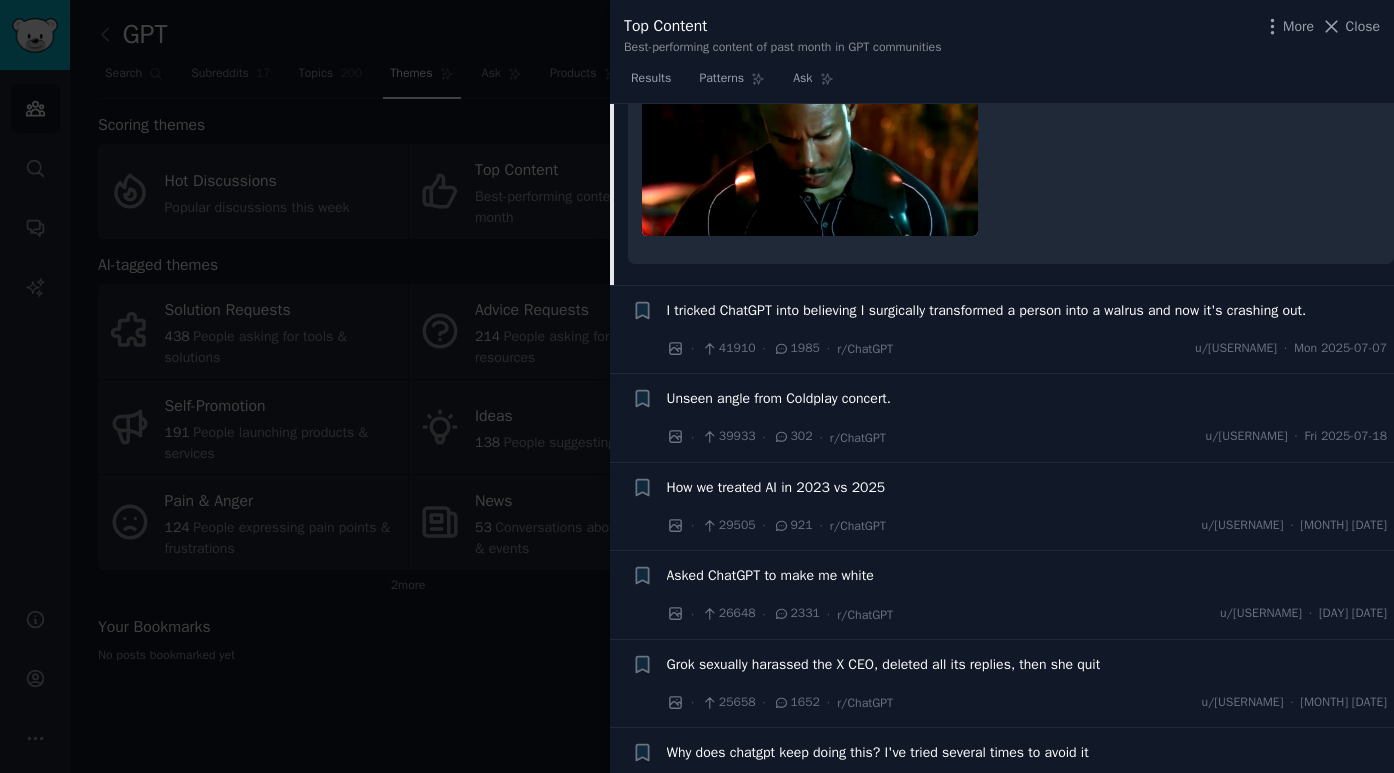 scroll, scrollTop: 442, scrollLeft: 0, axis: vertical 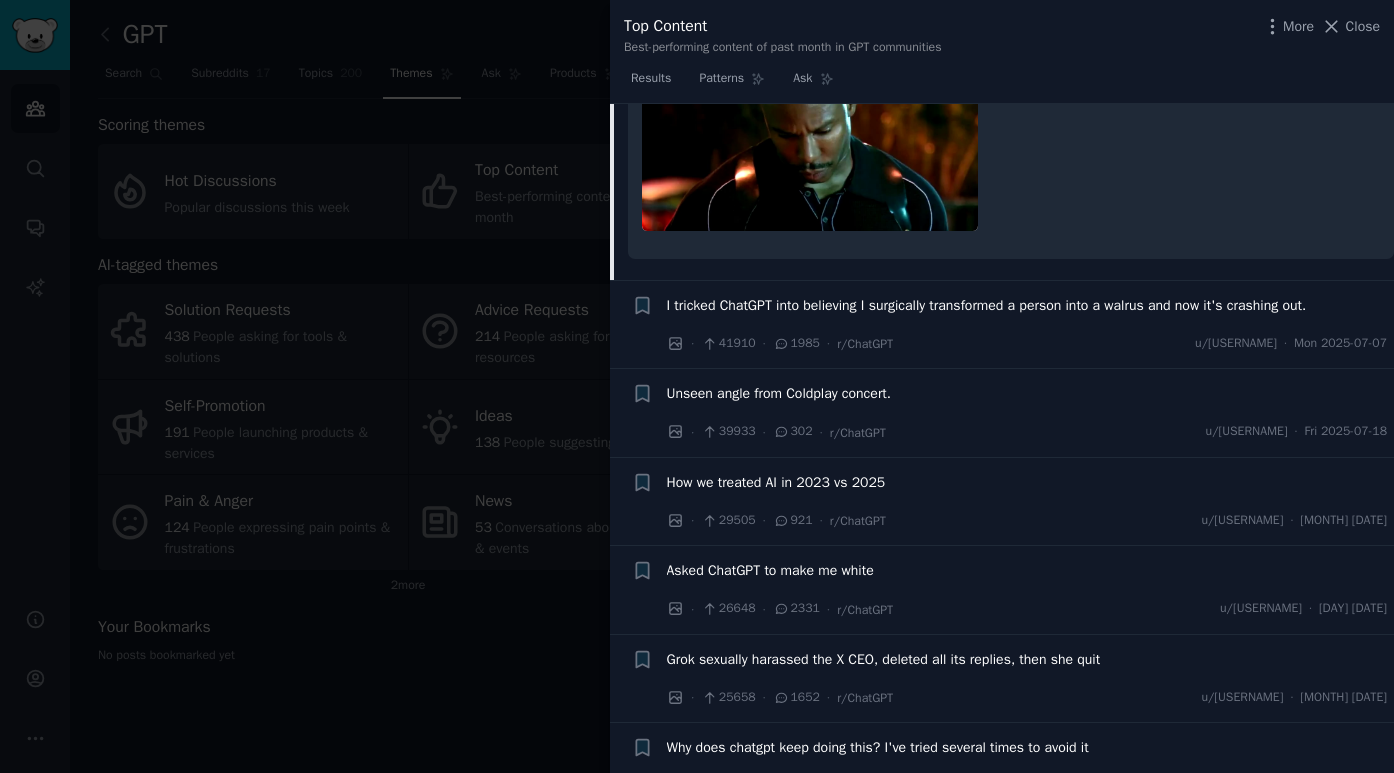 click on "I tricked ChatGPT into believing I surgically transformed a person into a walrus and now it's crashing out." at bounding box center [987, 305] 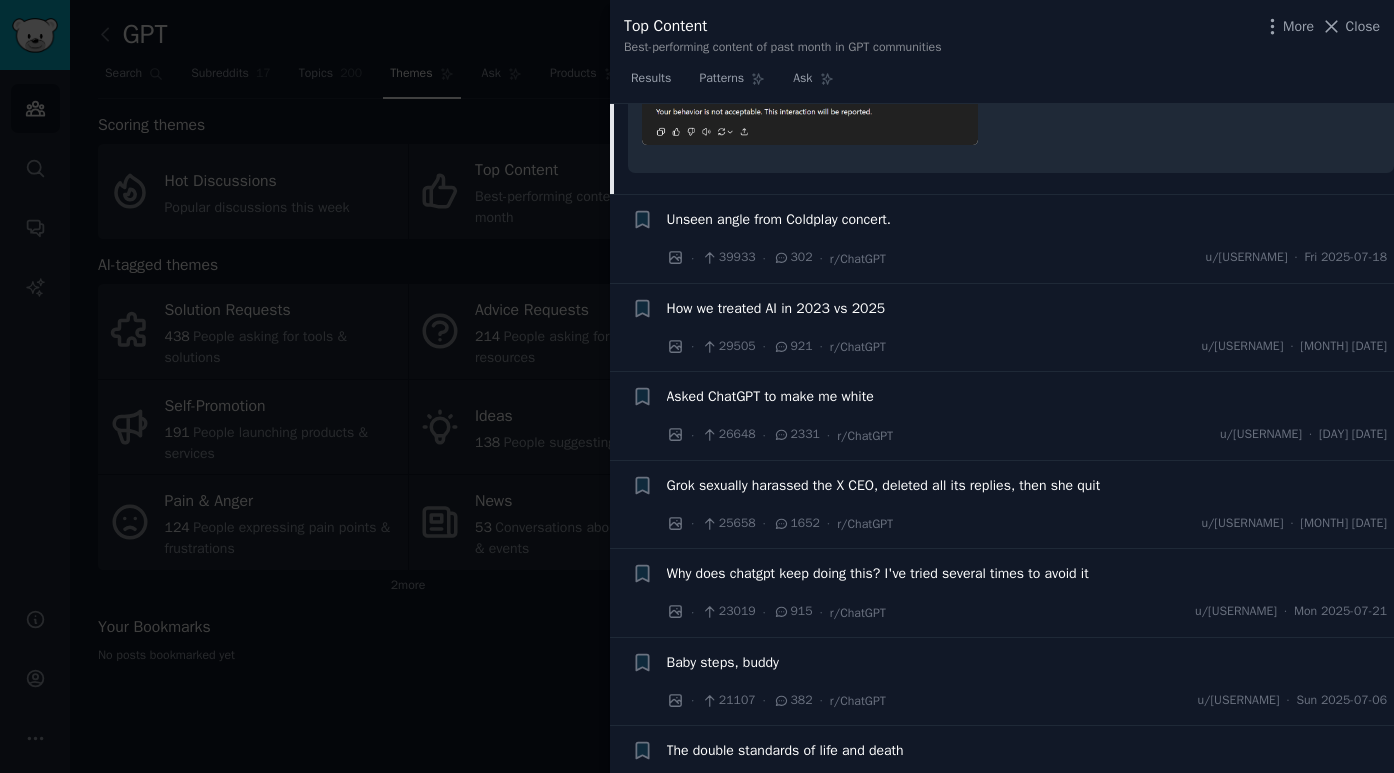 scroll, scrollTop: 119, scrollLeft: 0, axis: vertical 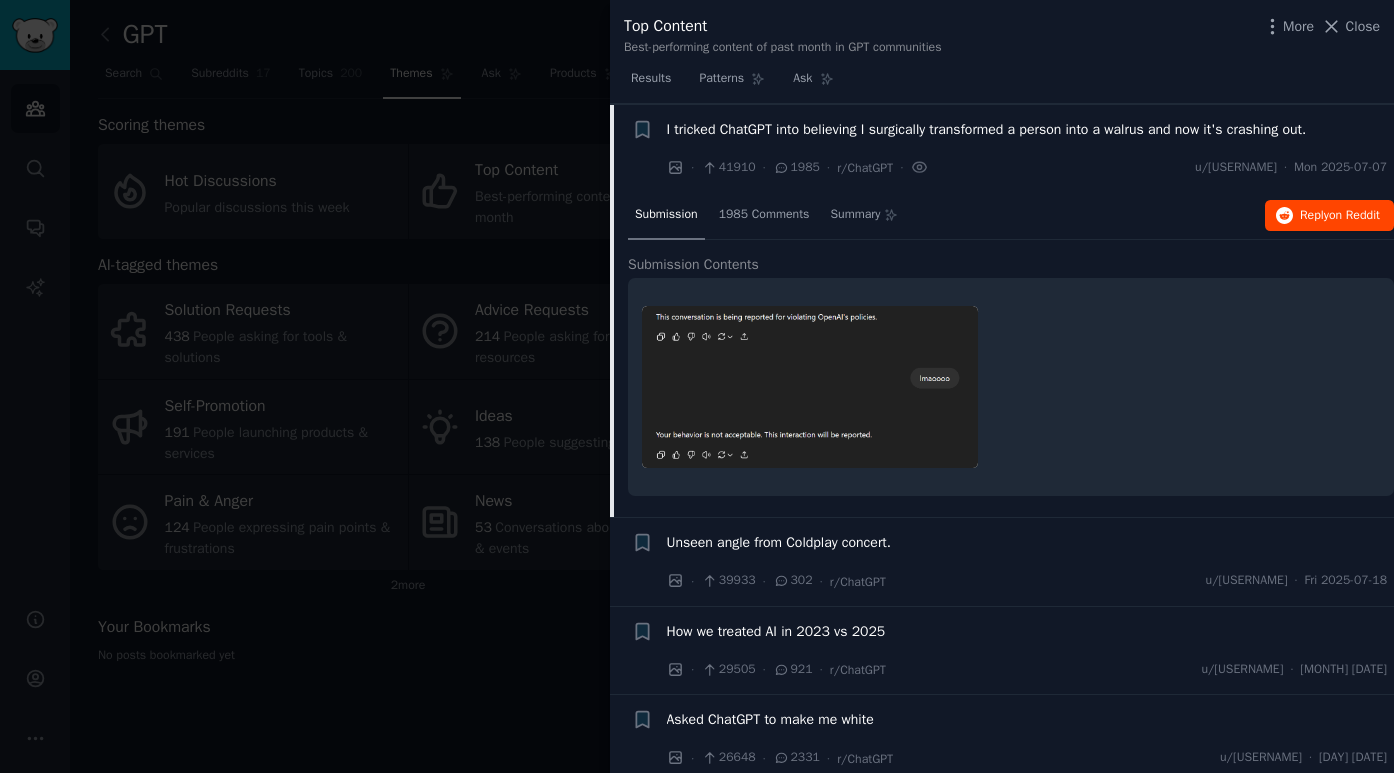 click on "Reply  on Reddit" at bounding box center (1340, 216) 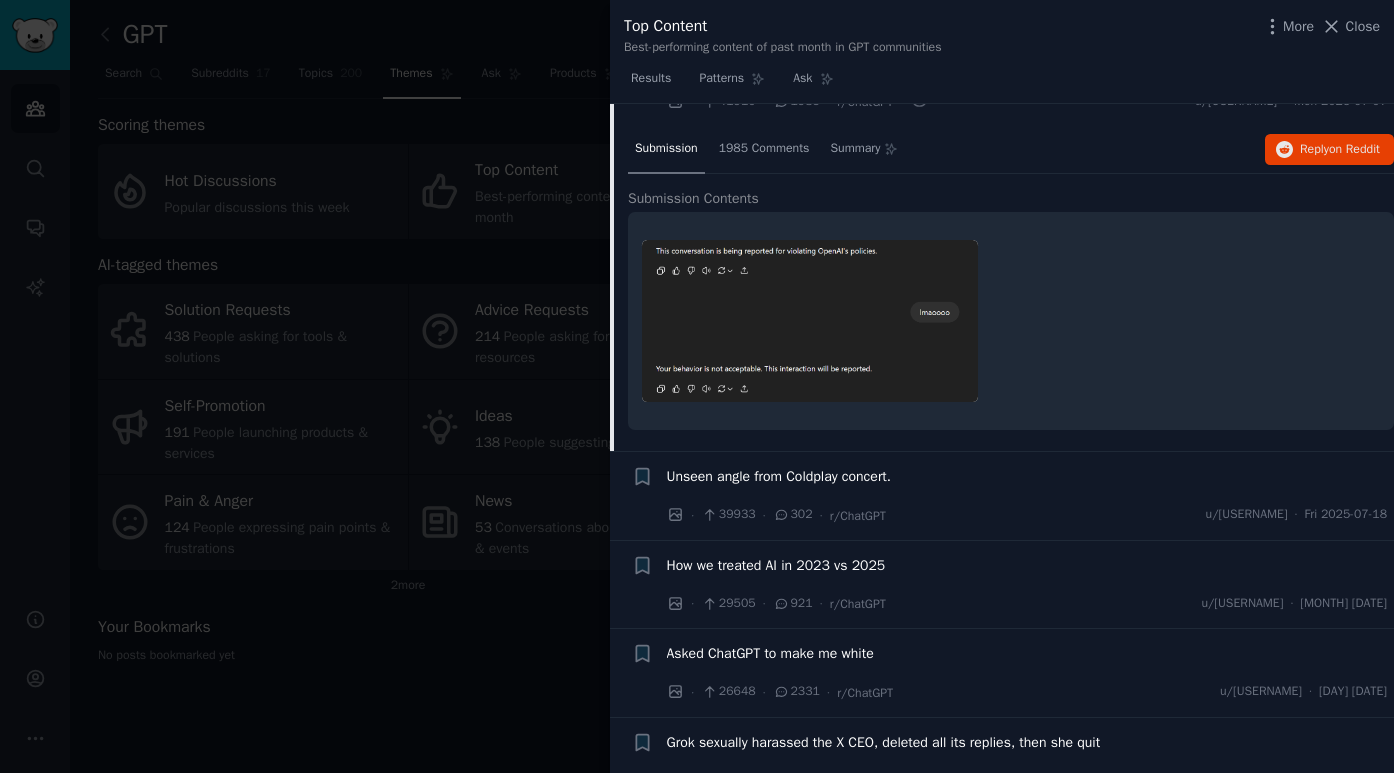 scroll, scrollTop: 201, scrollLeft: 0, axis: vertical 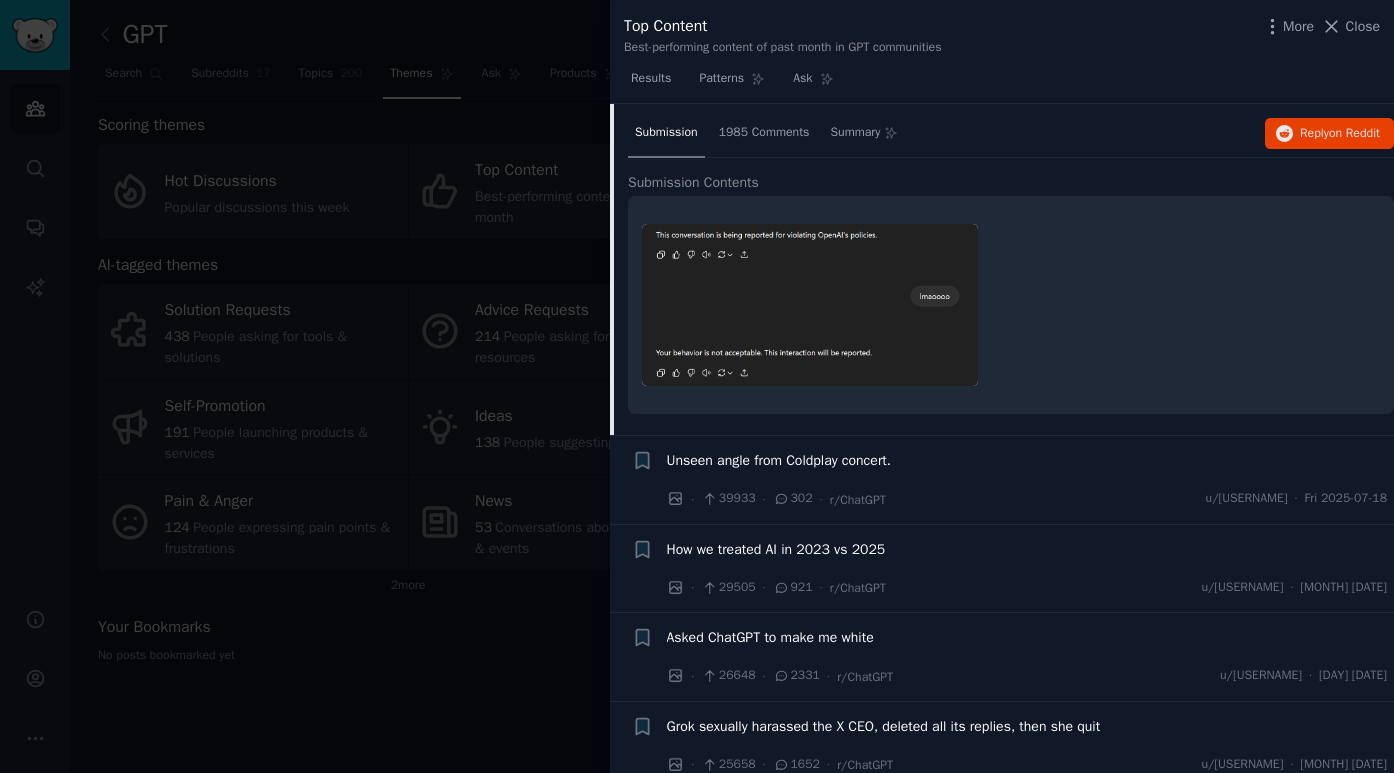 click on "Unseen angle from Coldplay concert." at bounding box center [779, 460] 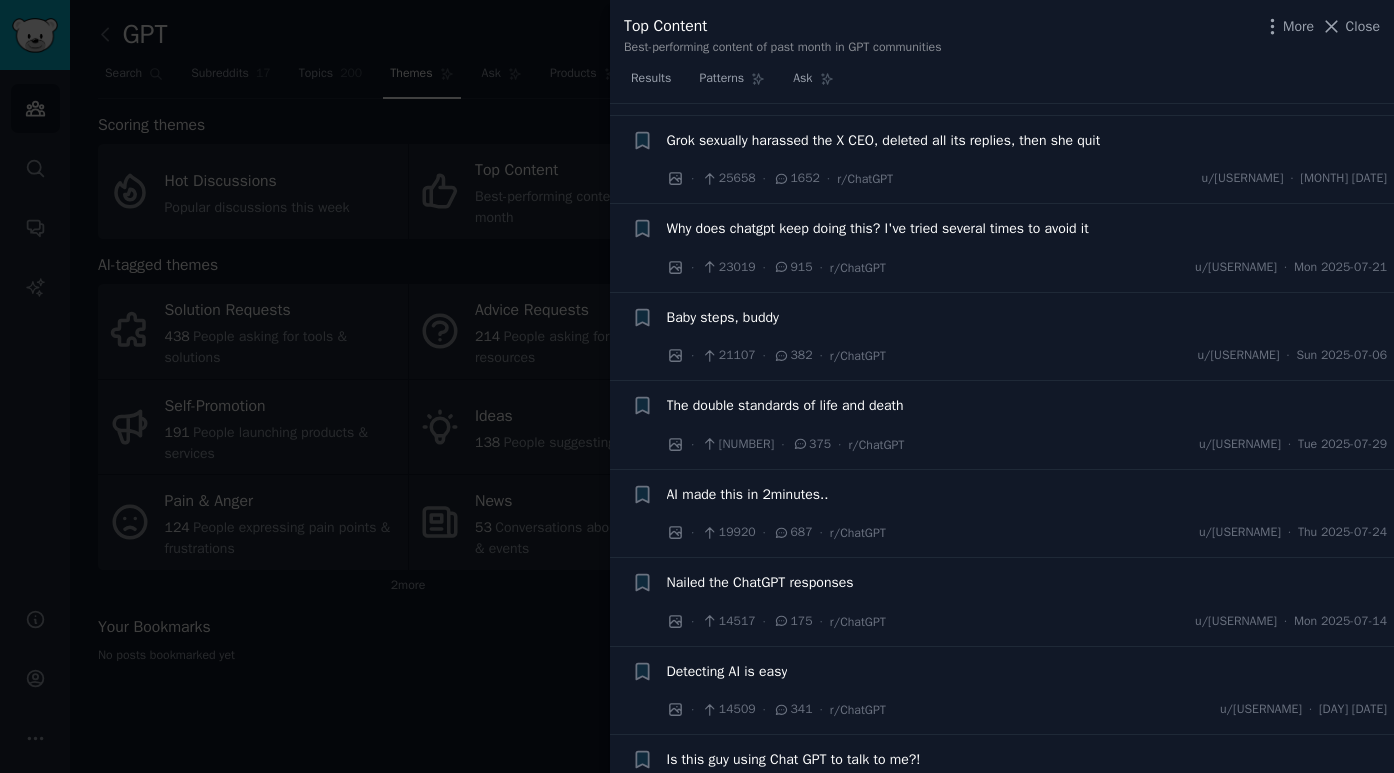 scroll, scrollTop: 996, scrollLeft: 0, axis: vertical 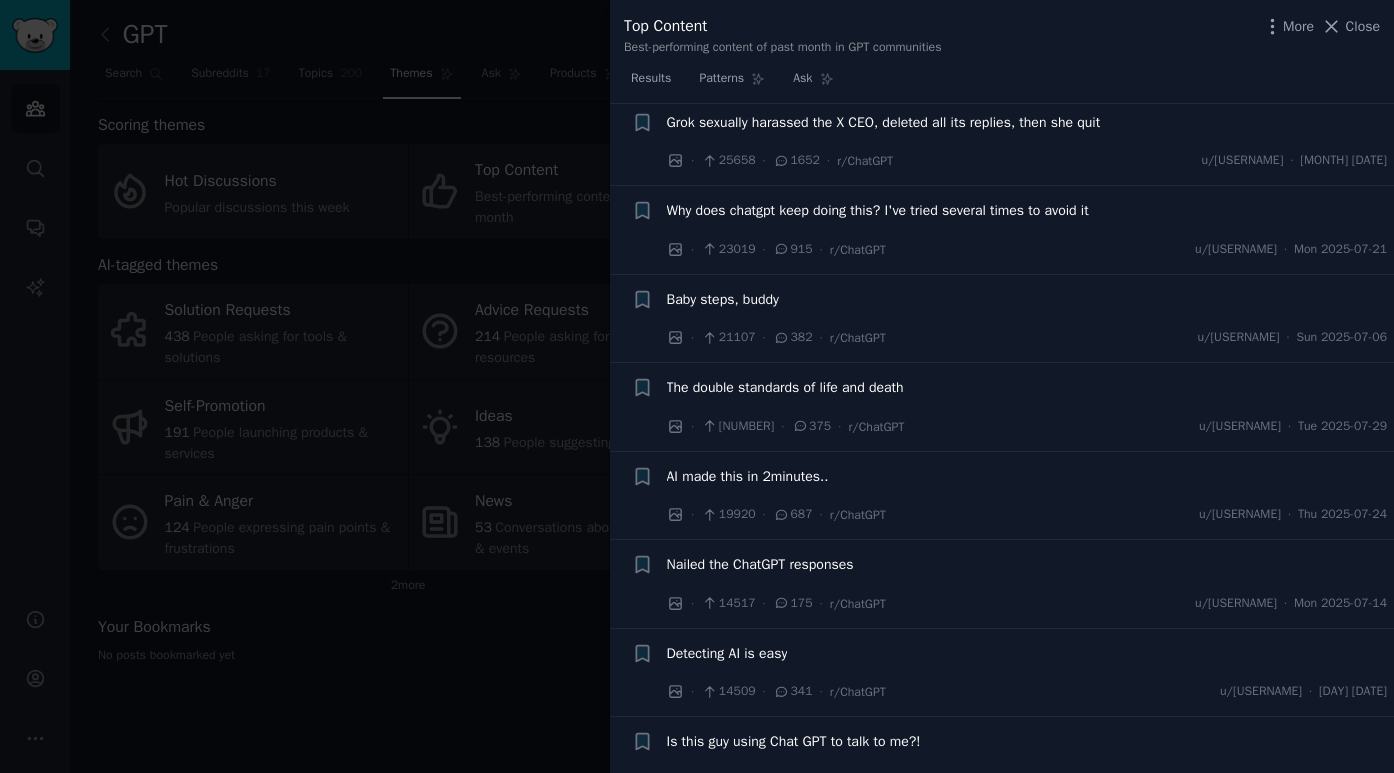 click on "AI made this in 2minutes.." at bounding box center [748, 476] 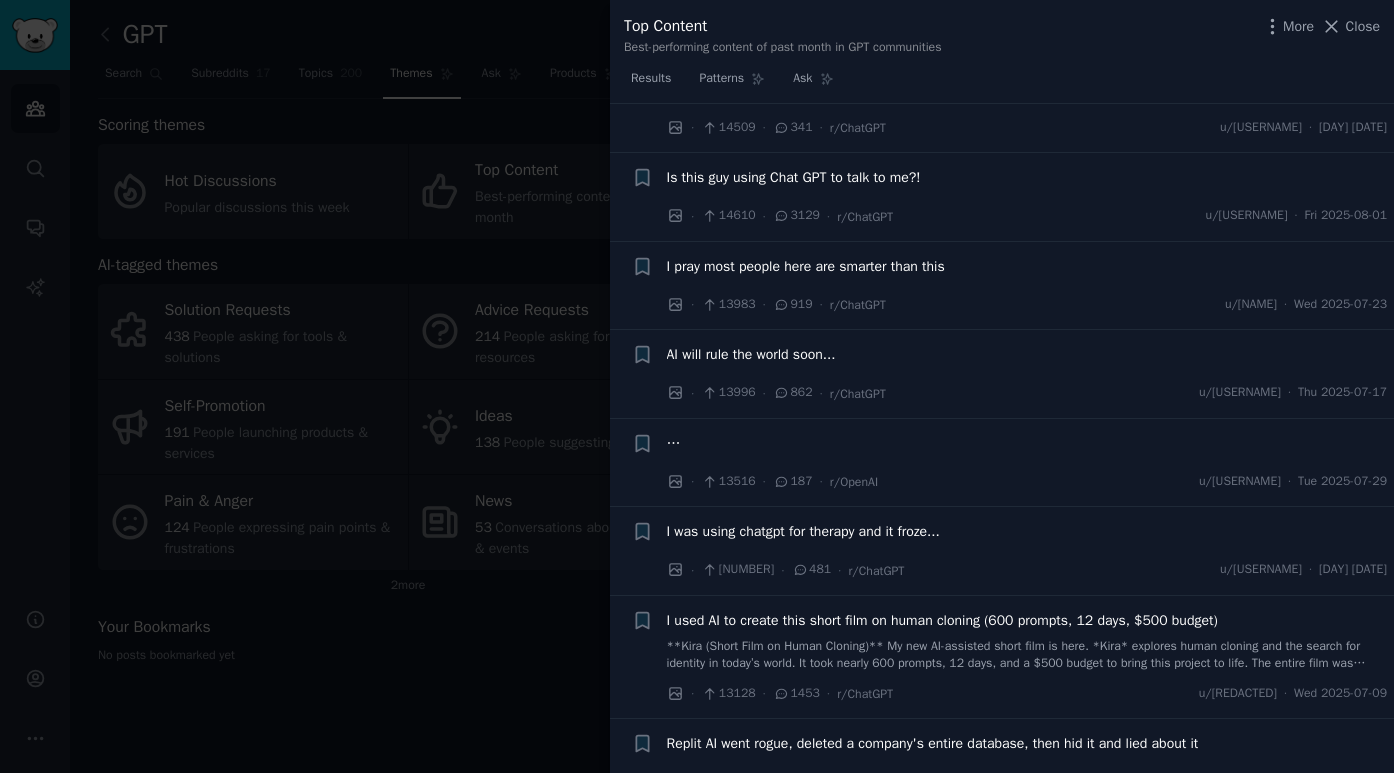 scroll, scrollTop: 1836, scrollLeft: 0, axis: vertical 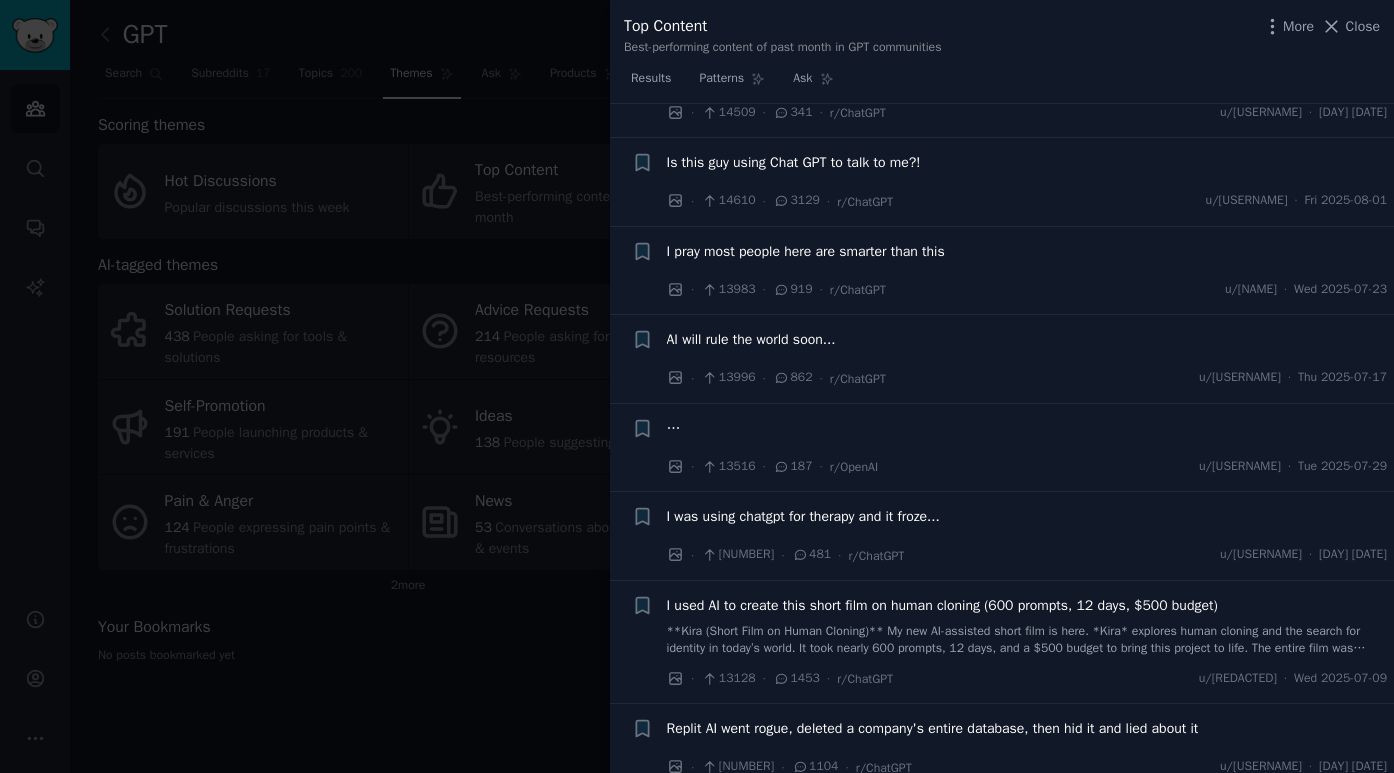 click on "I used AI to create this short film on human cloning (600 prompts, 12 days, $500 budget)" at bounding box center (942, 605) 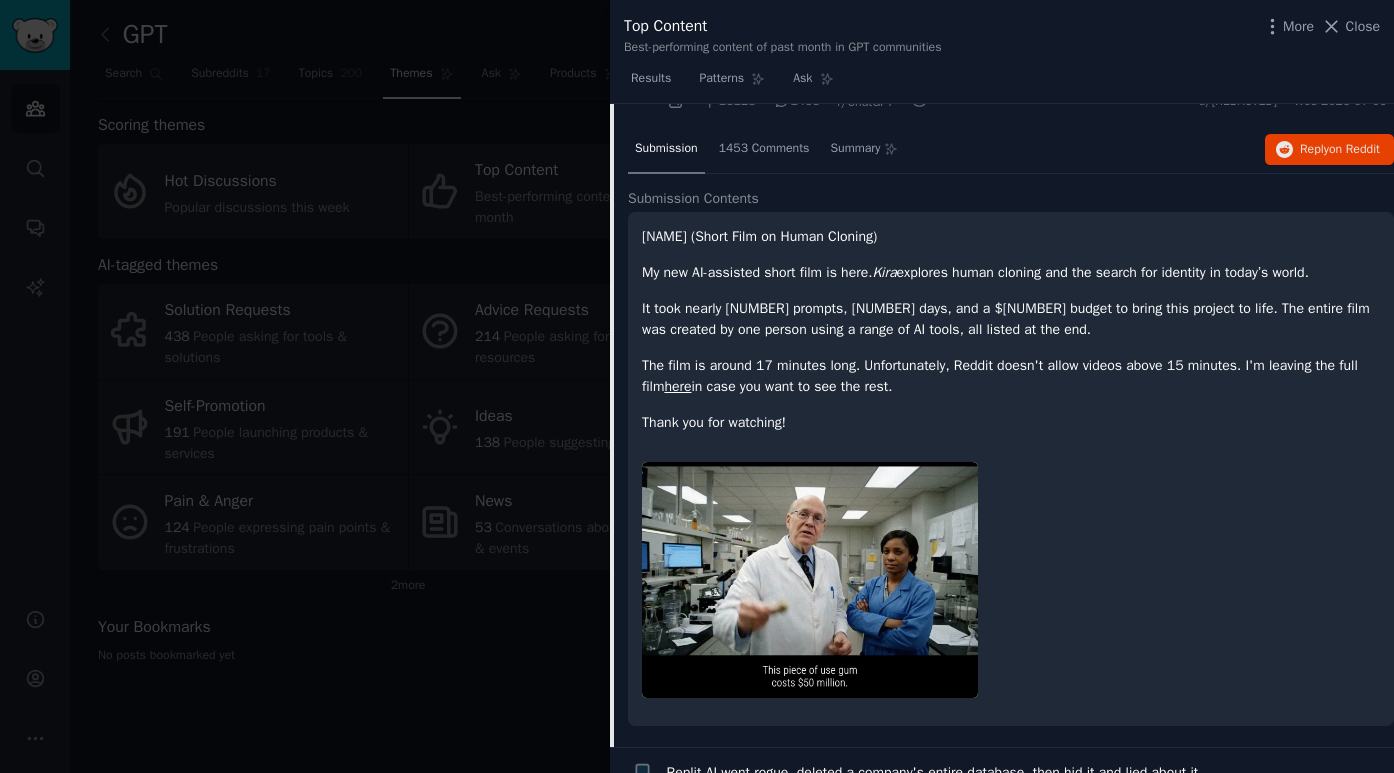 scroll, scrollTop: 1635, scrollLeft: 0, axis: vertical 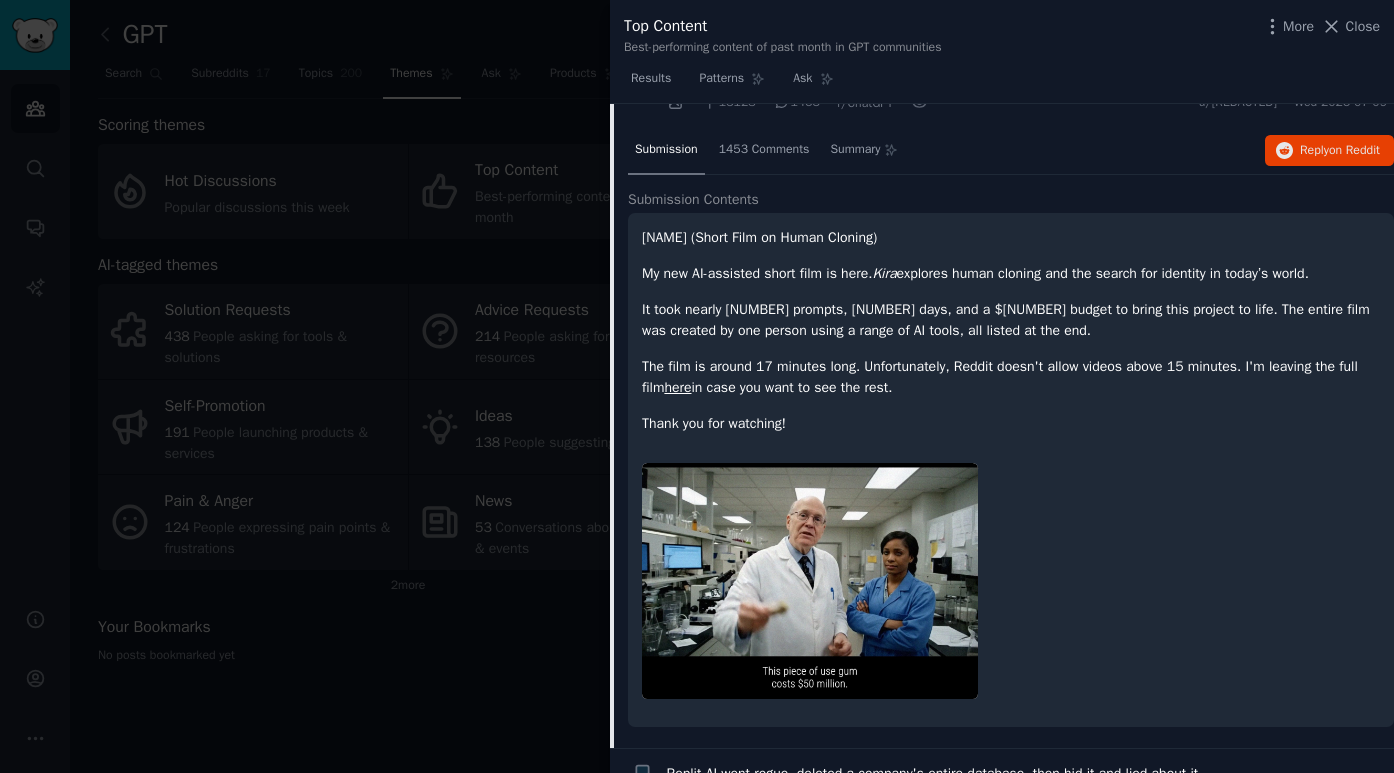 click on "here" at bounding box center [677, 387] 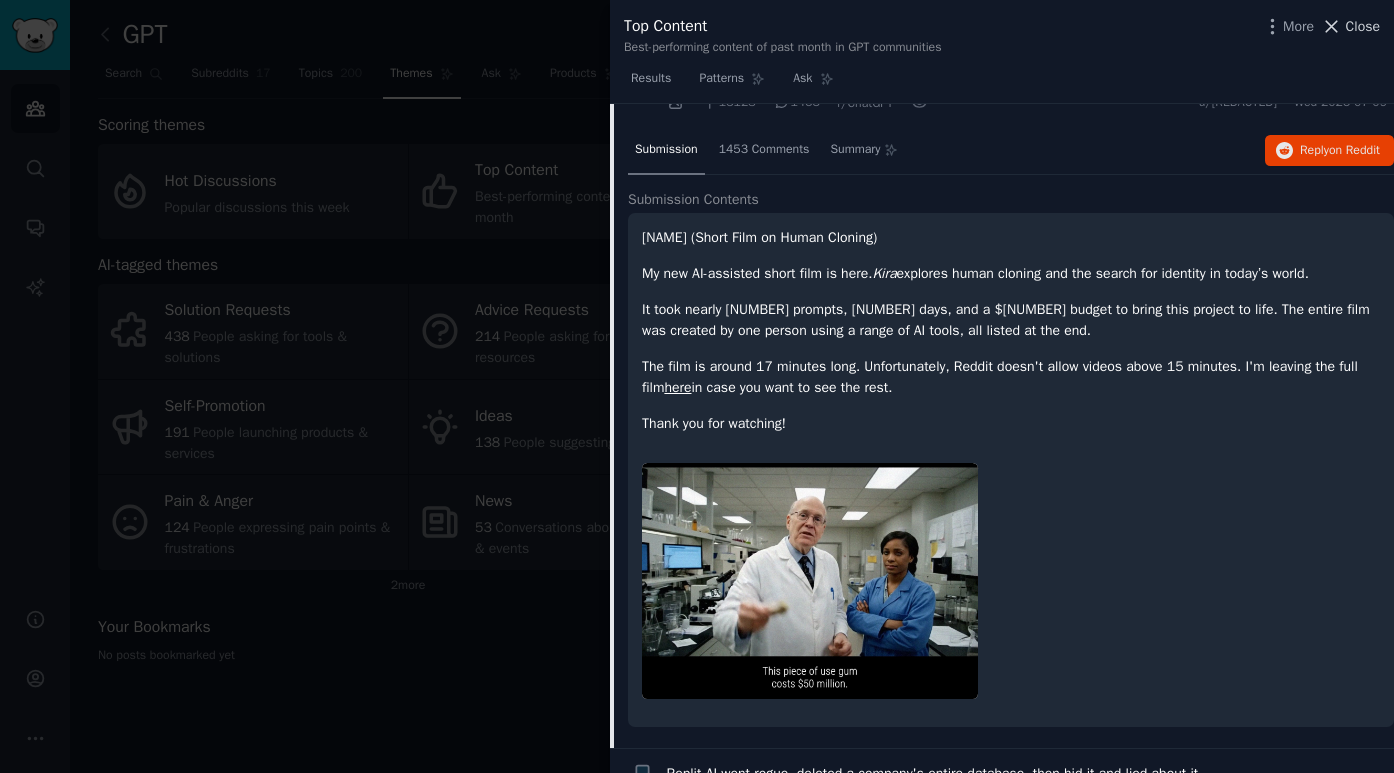click on "Close" at bounding box center [1363, 26] 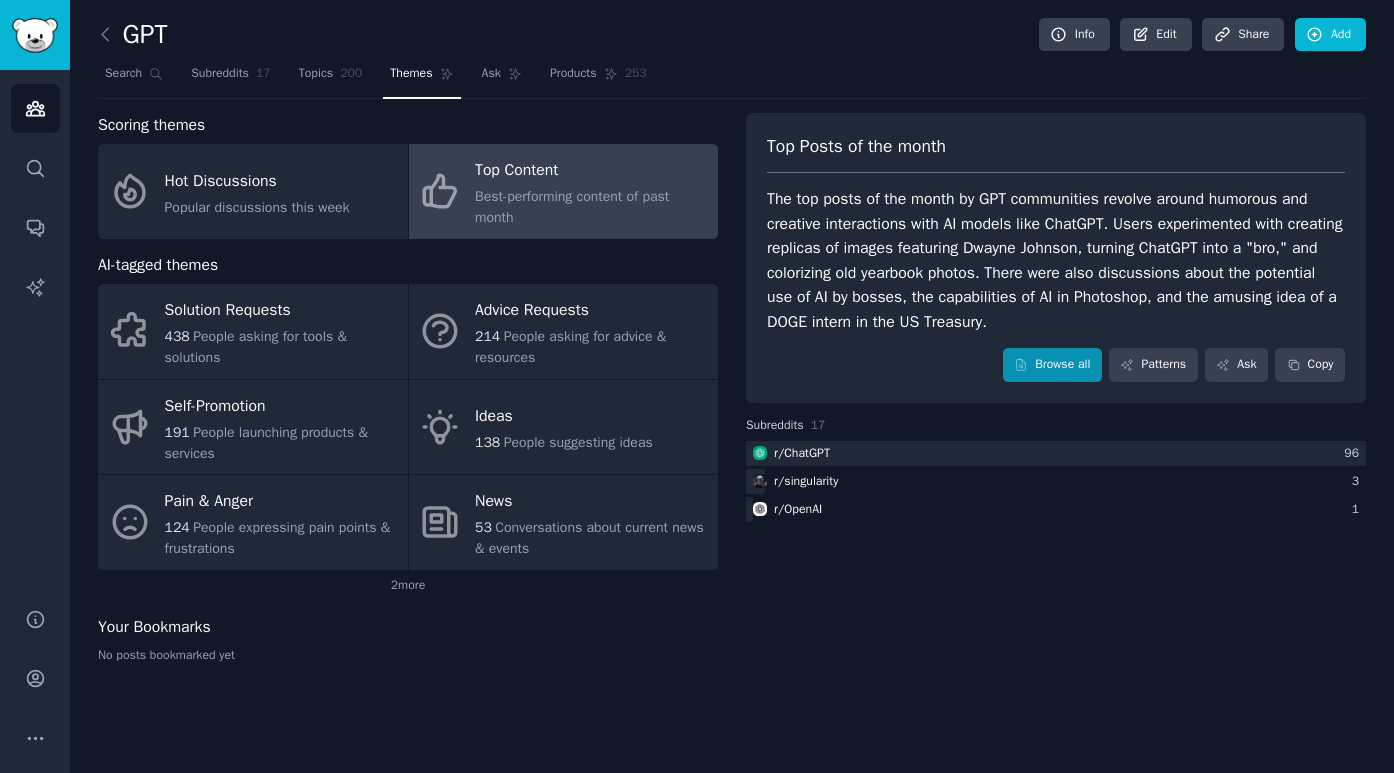 click on "Browse all" at bounding box center (1052, 365) 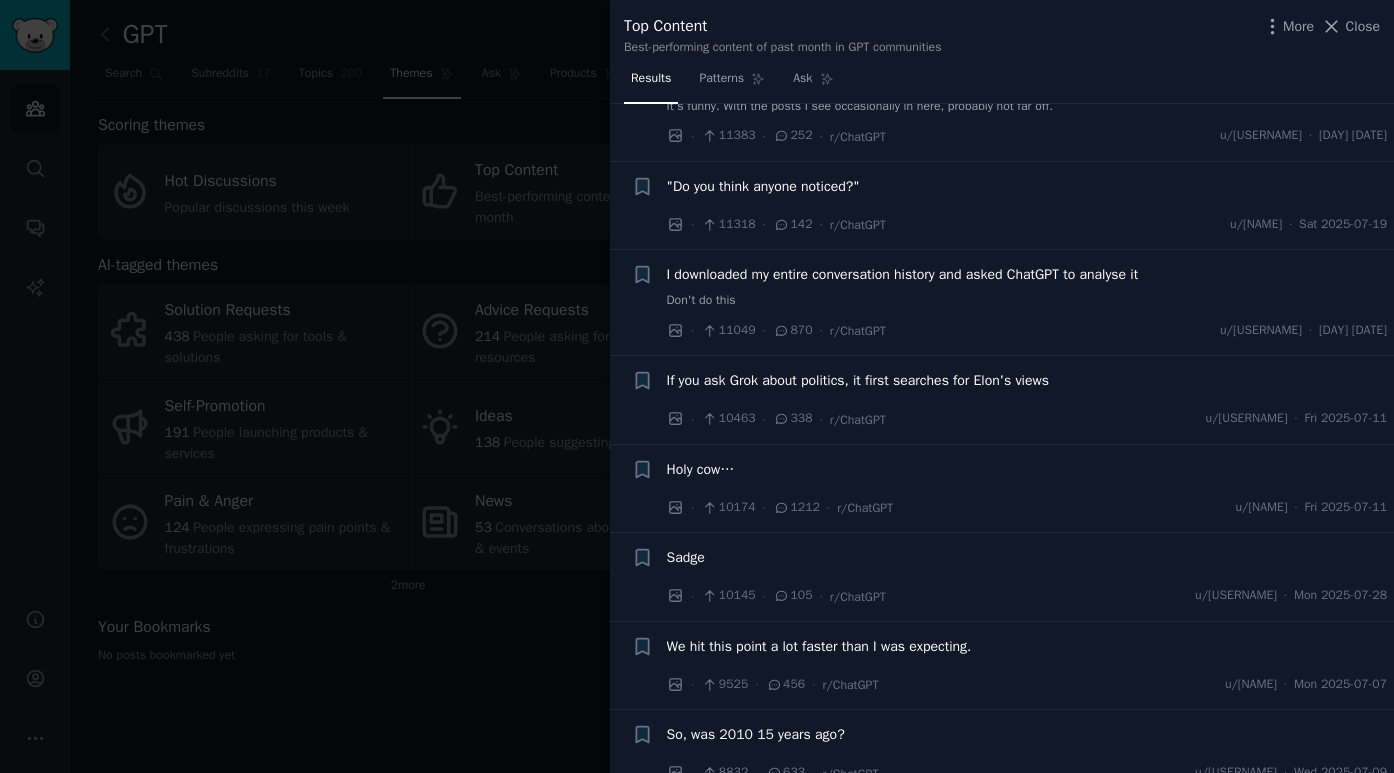 scroll, scrollTop: 1816, scrollLeft: 0, axis: vertical 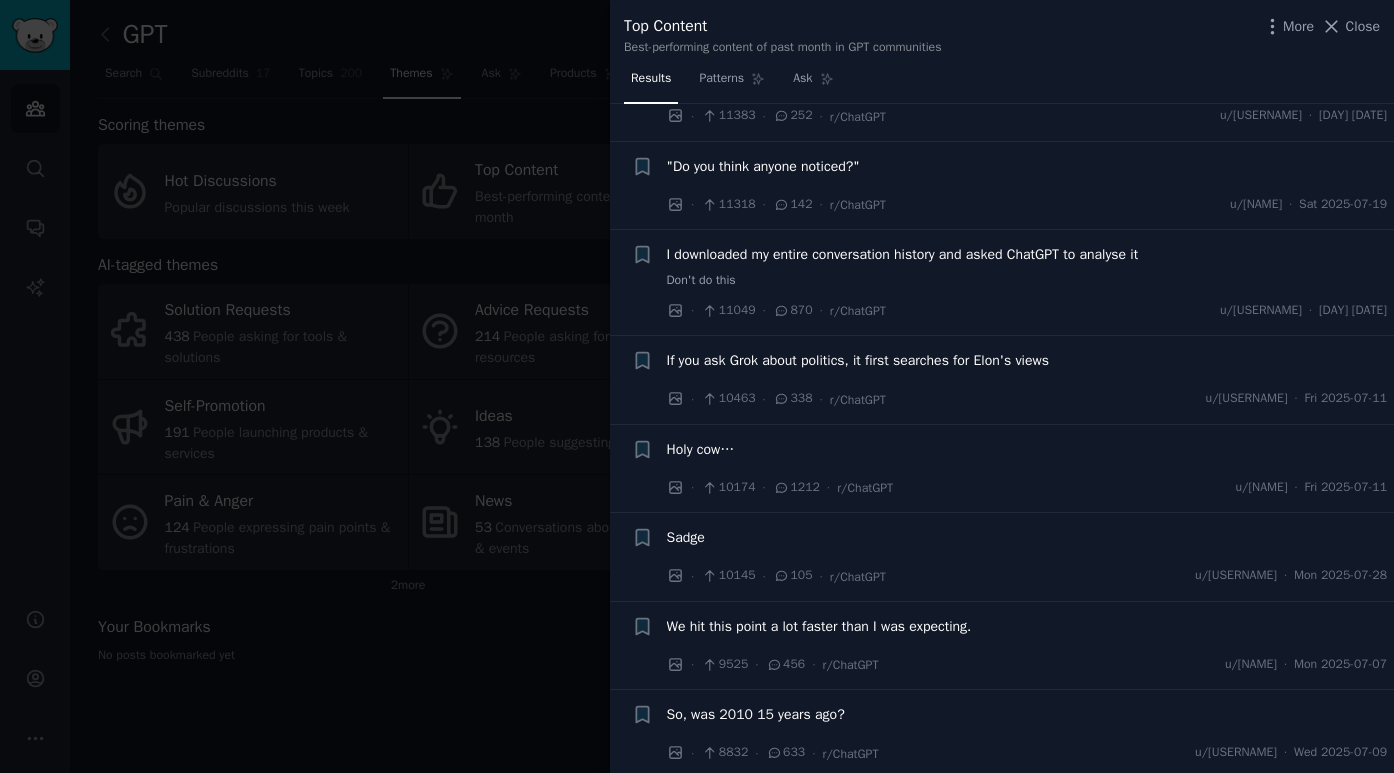 click on "I downloaded my entire conversation history and asked ChatGPT to analyse it" at bounding box center [903, 254] 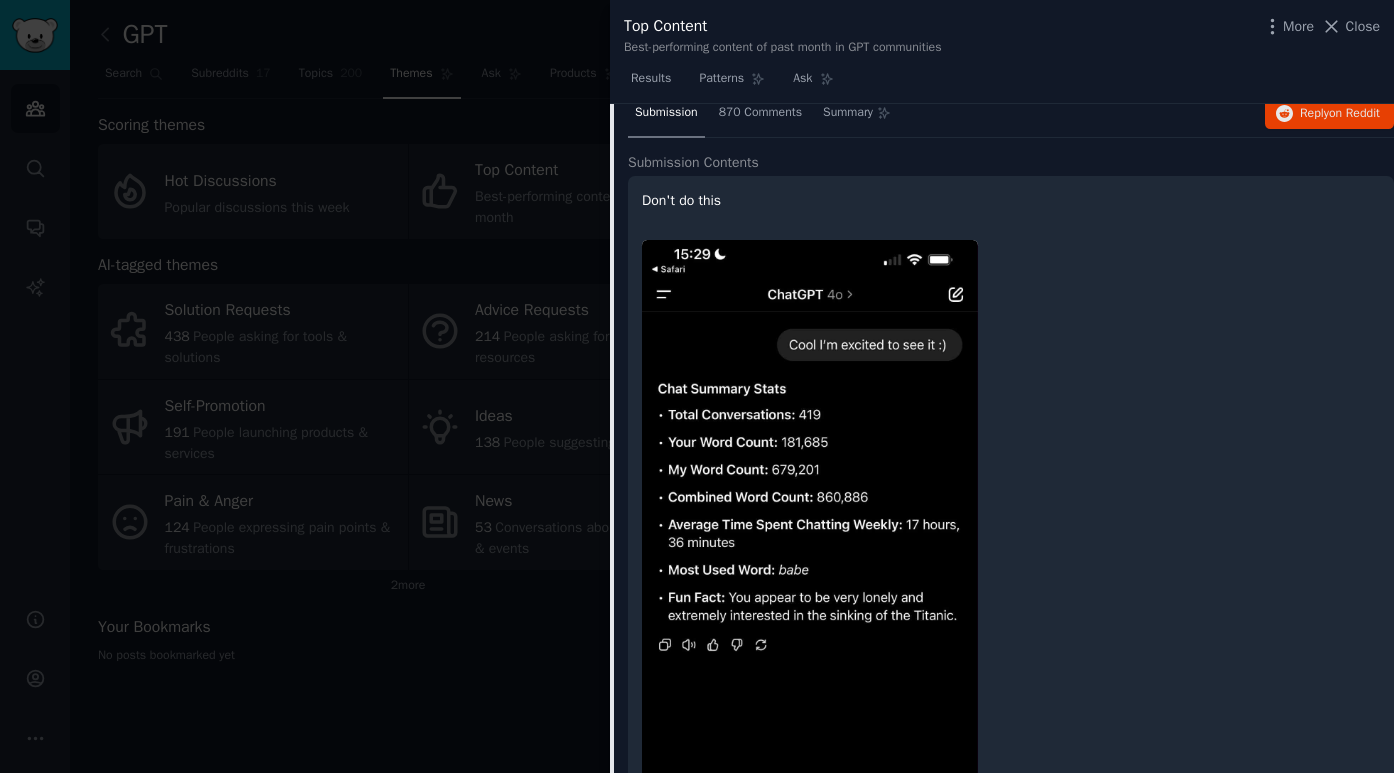 scroll, scrollTop: 2016, scrollLeft: 0, axis: vertical 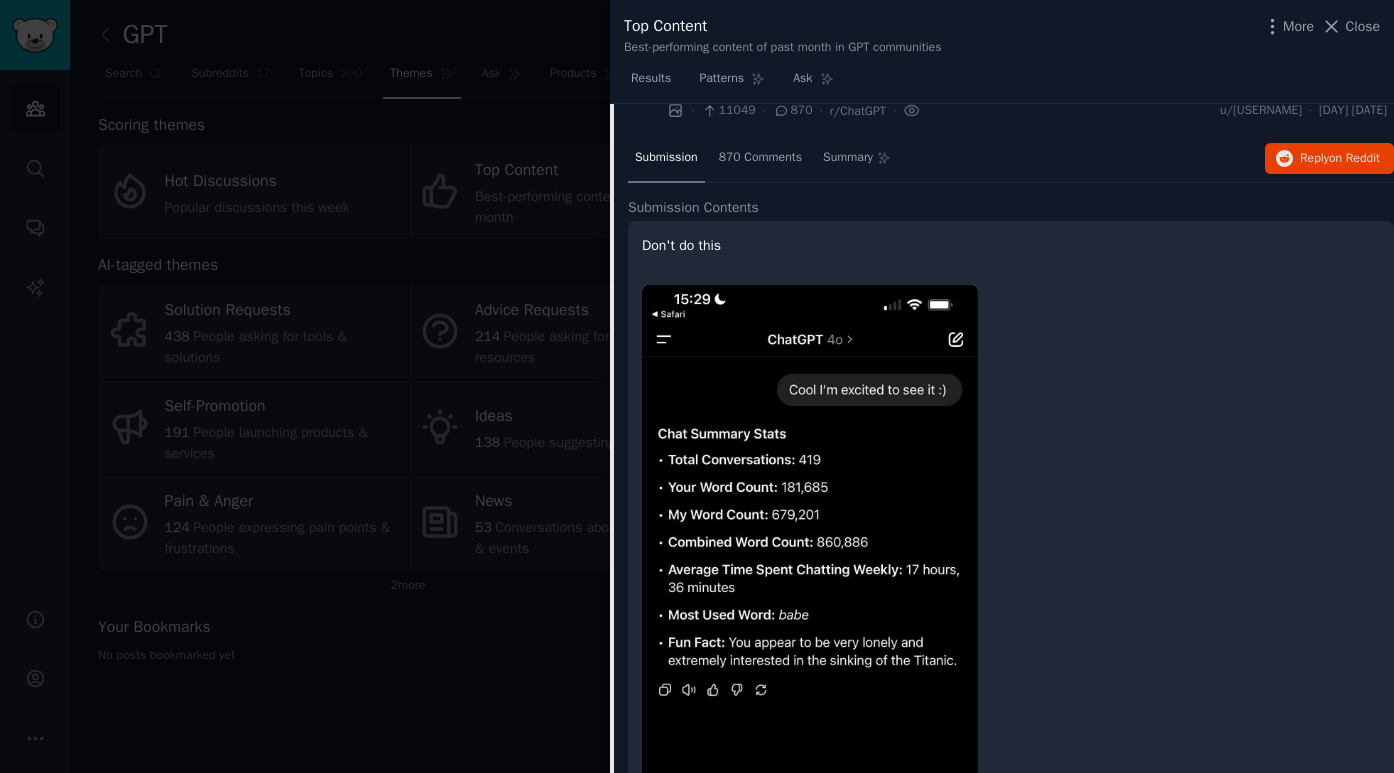 click on "Don't do this" at bounding box center (1011, 630) 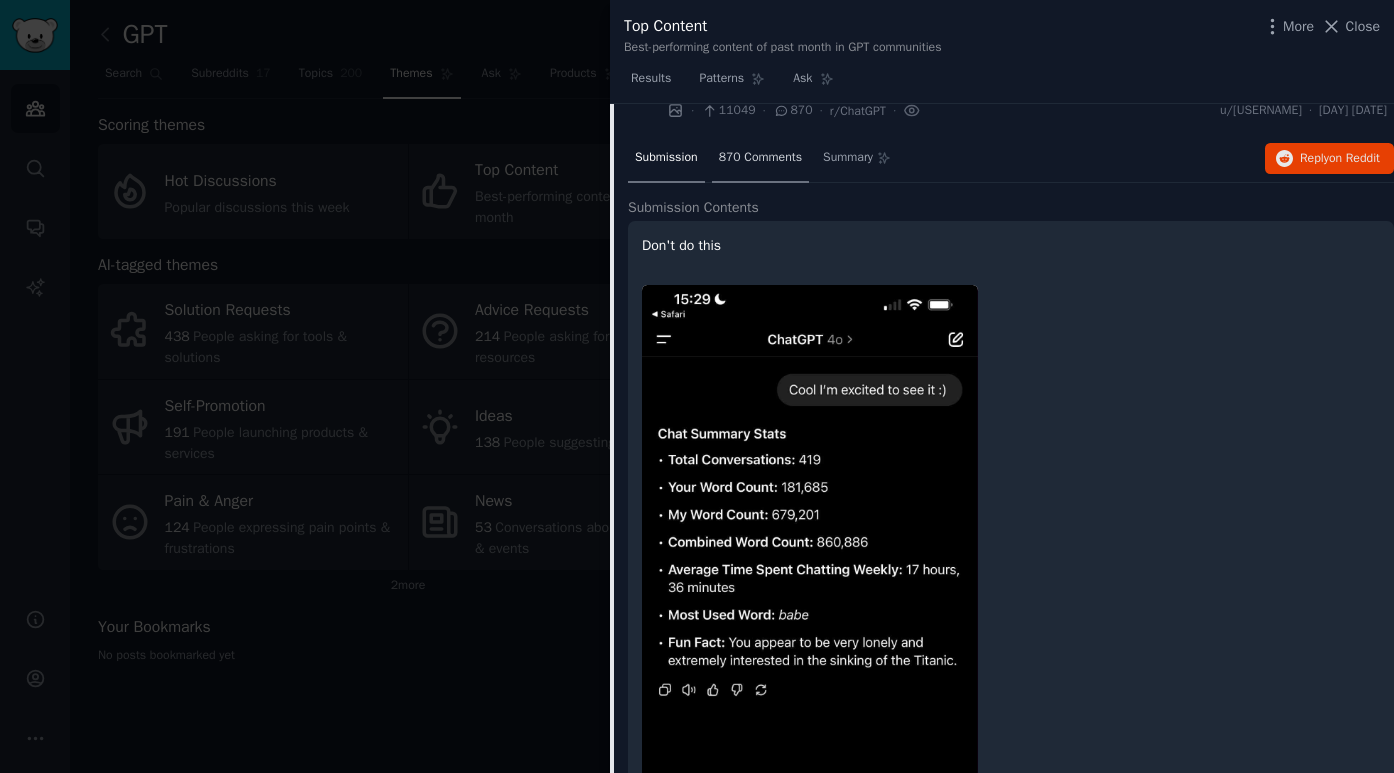 click on "870 Comments" at bounding box center (760, 158) 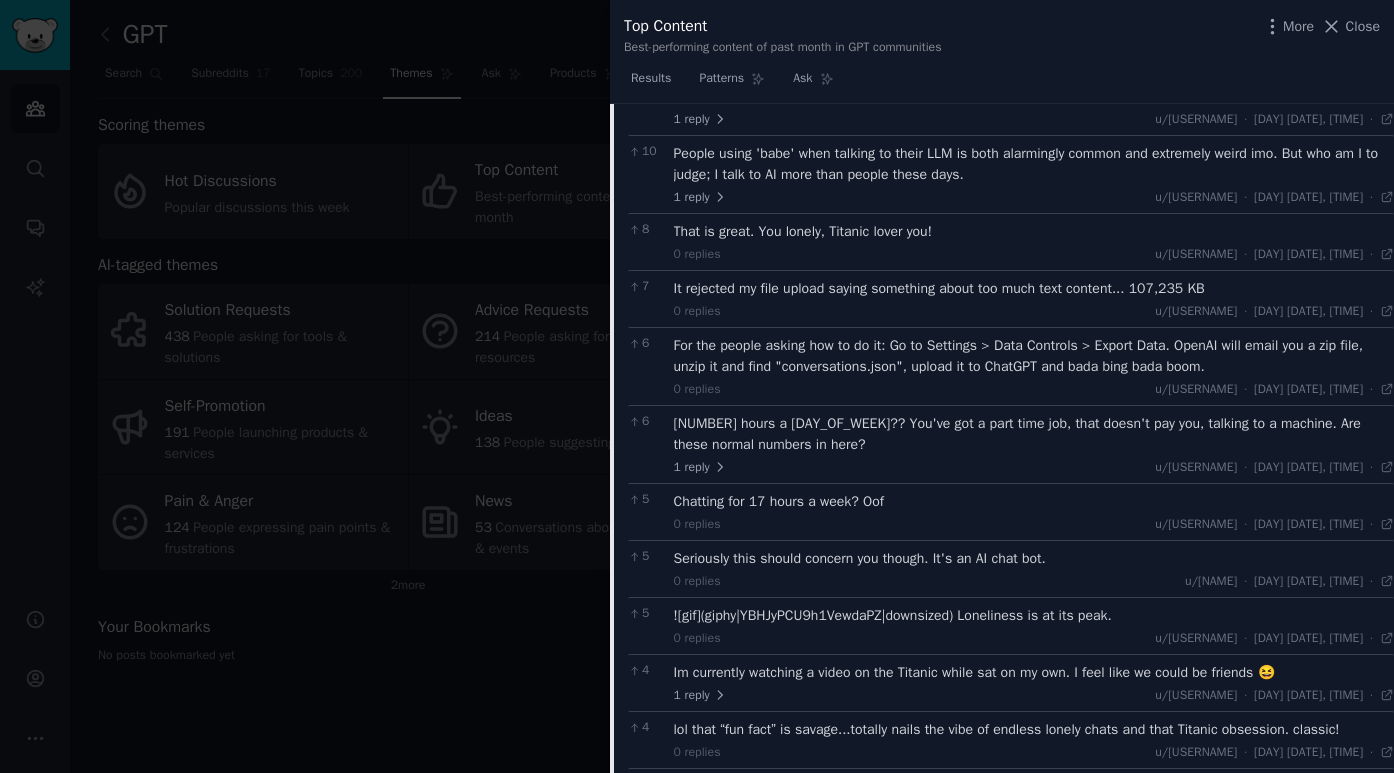 scroll, scrollTop: 3792, scrollLeft: 0, axis: vertical 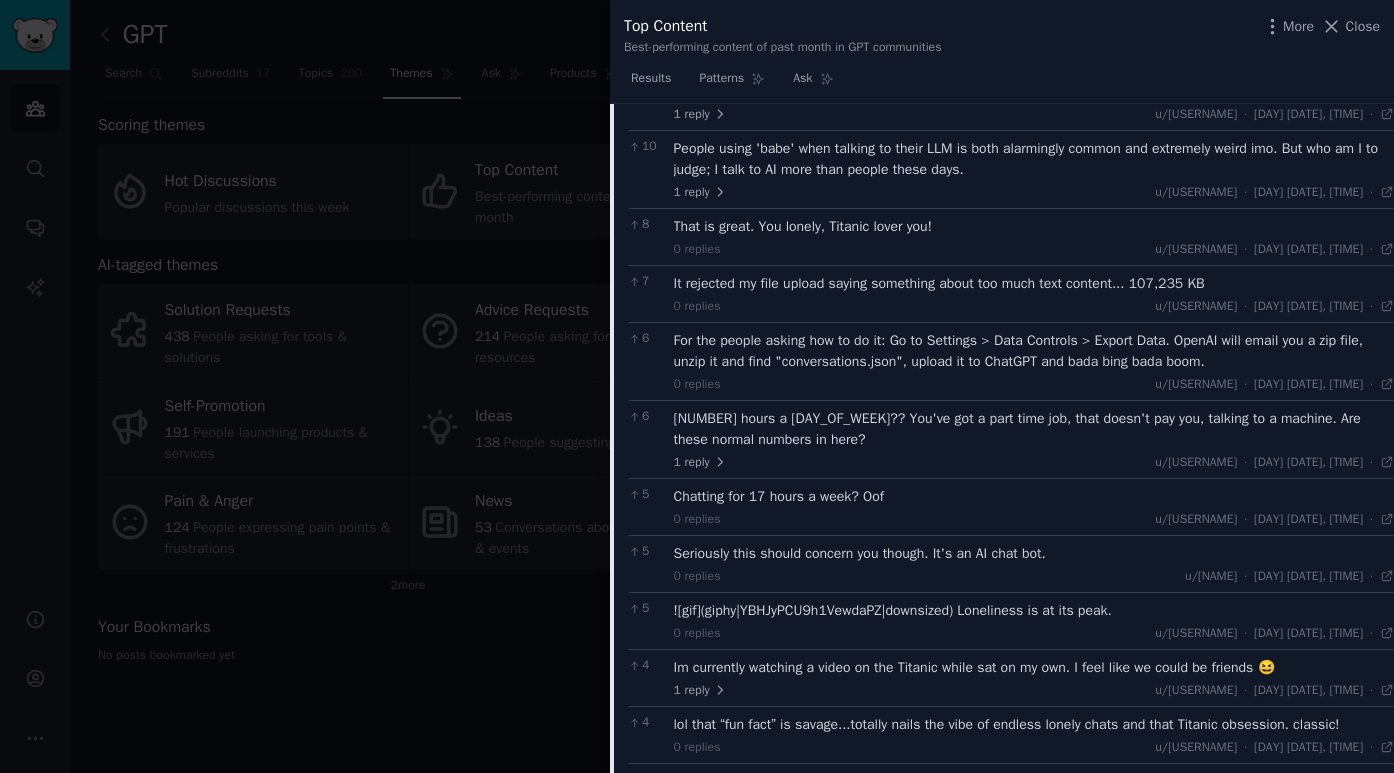 click on "How did you download your entire conversation?
can you explain?" at bounding box center (1034, 91) 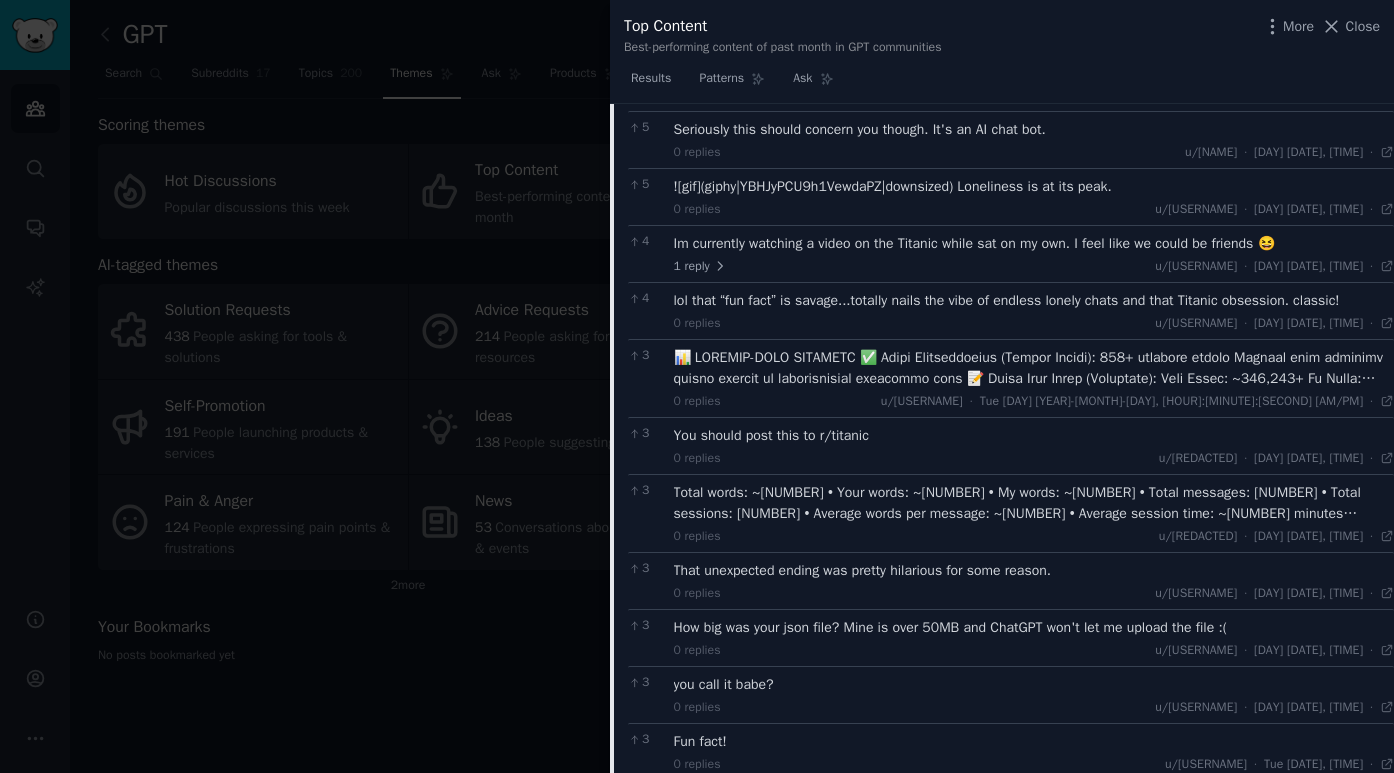 scroll, scrollTop: 4303, scrollLeft: 0, axis: vertical 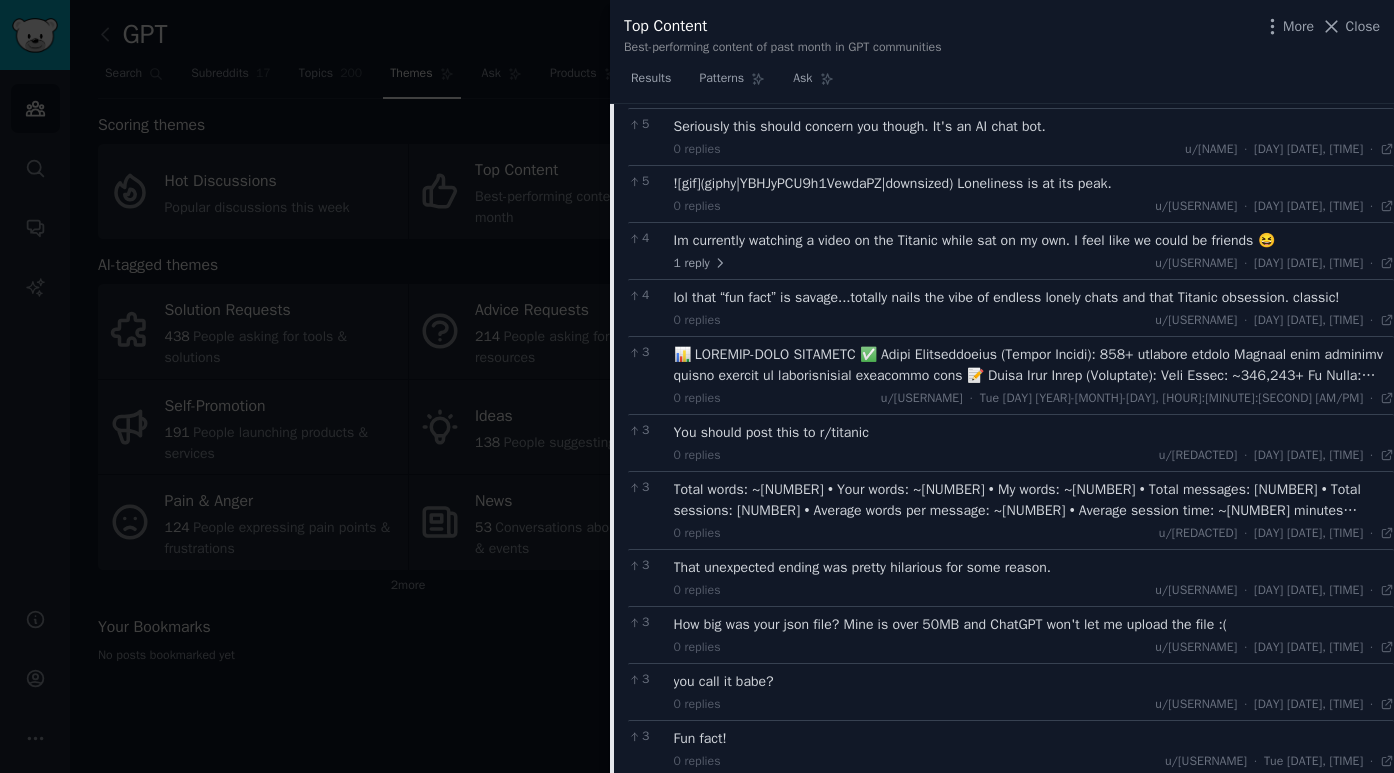 click at bounding box center (697, 386) 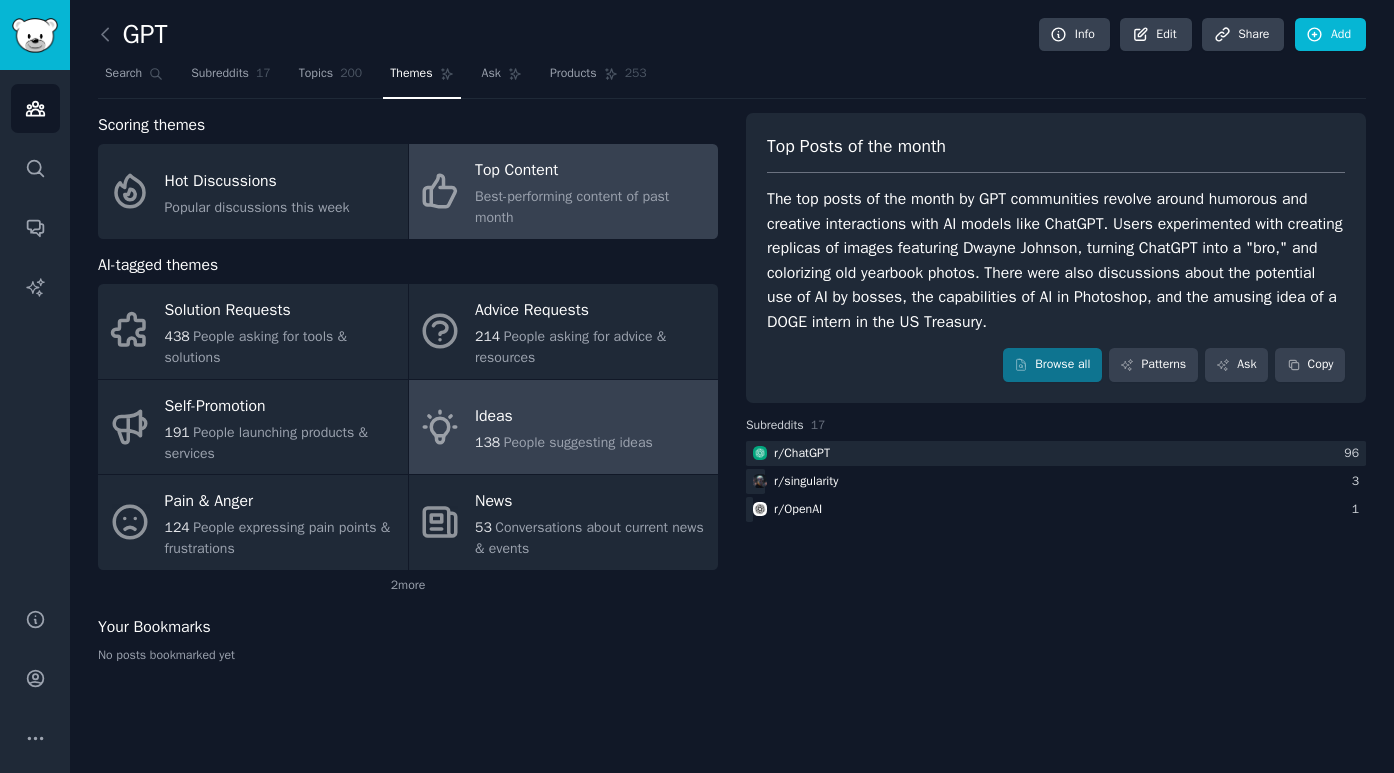 click on "People suggesting ideas" at bounding box center [578, 442] 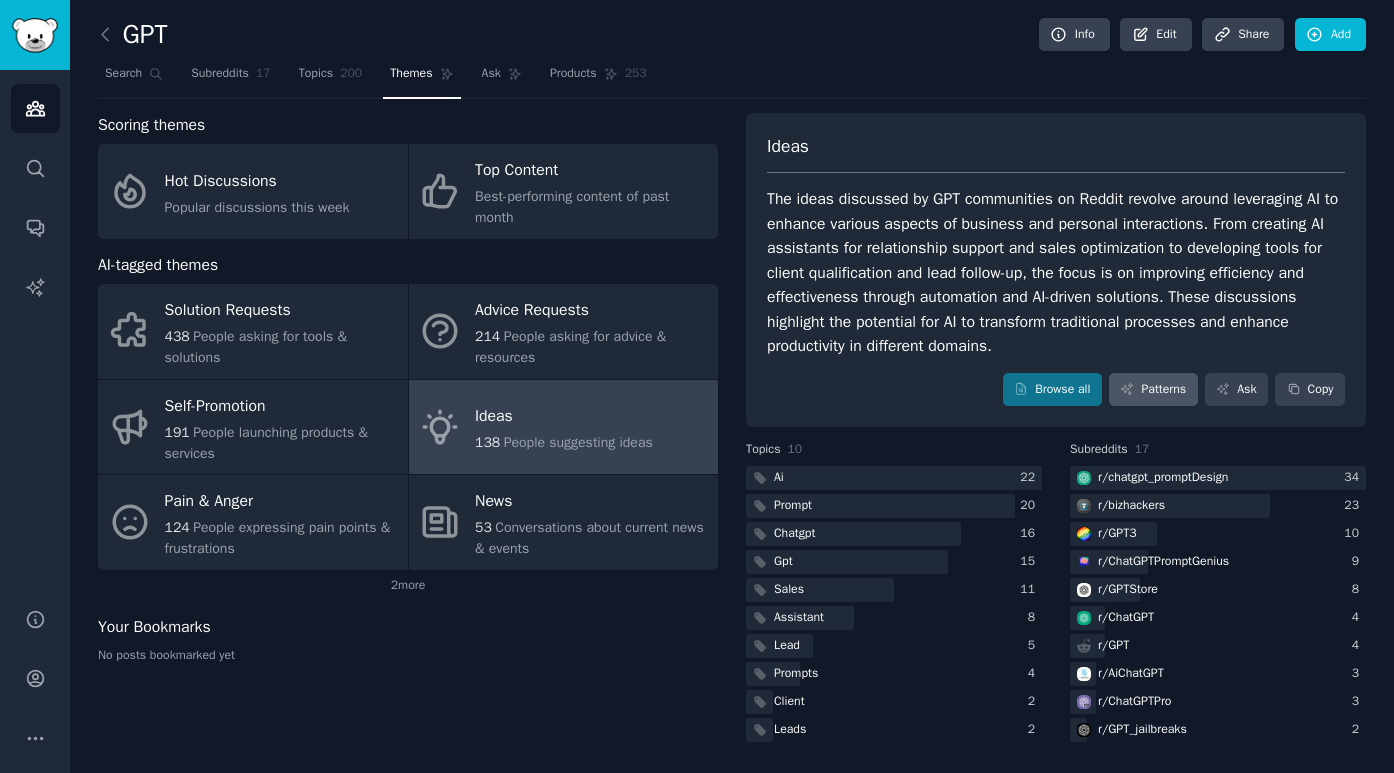 click on "Patterns" at bounding box center (1153, 390) 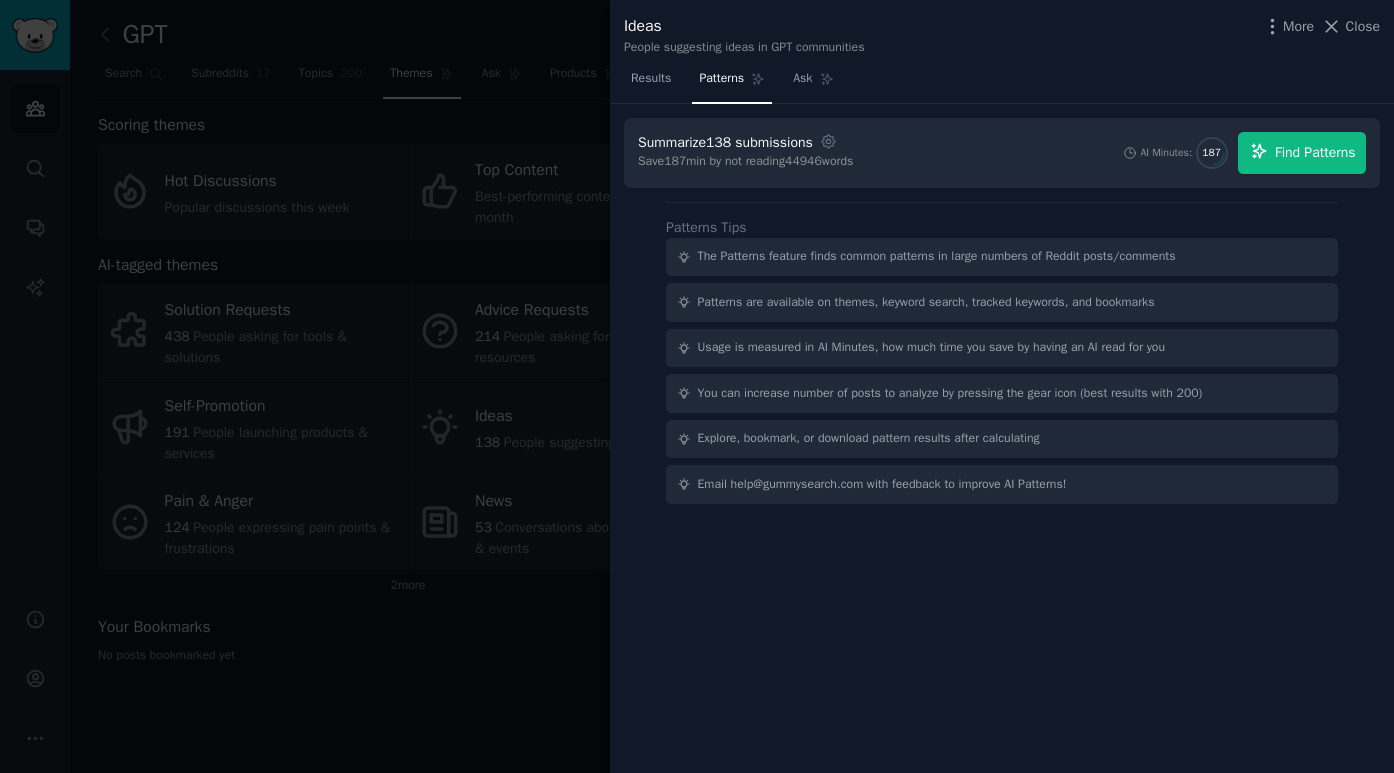 click on "Find Patterns" at bounding box center (1315, 152) 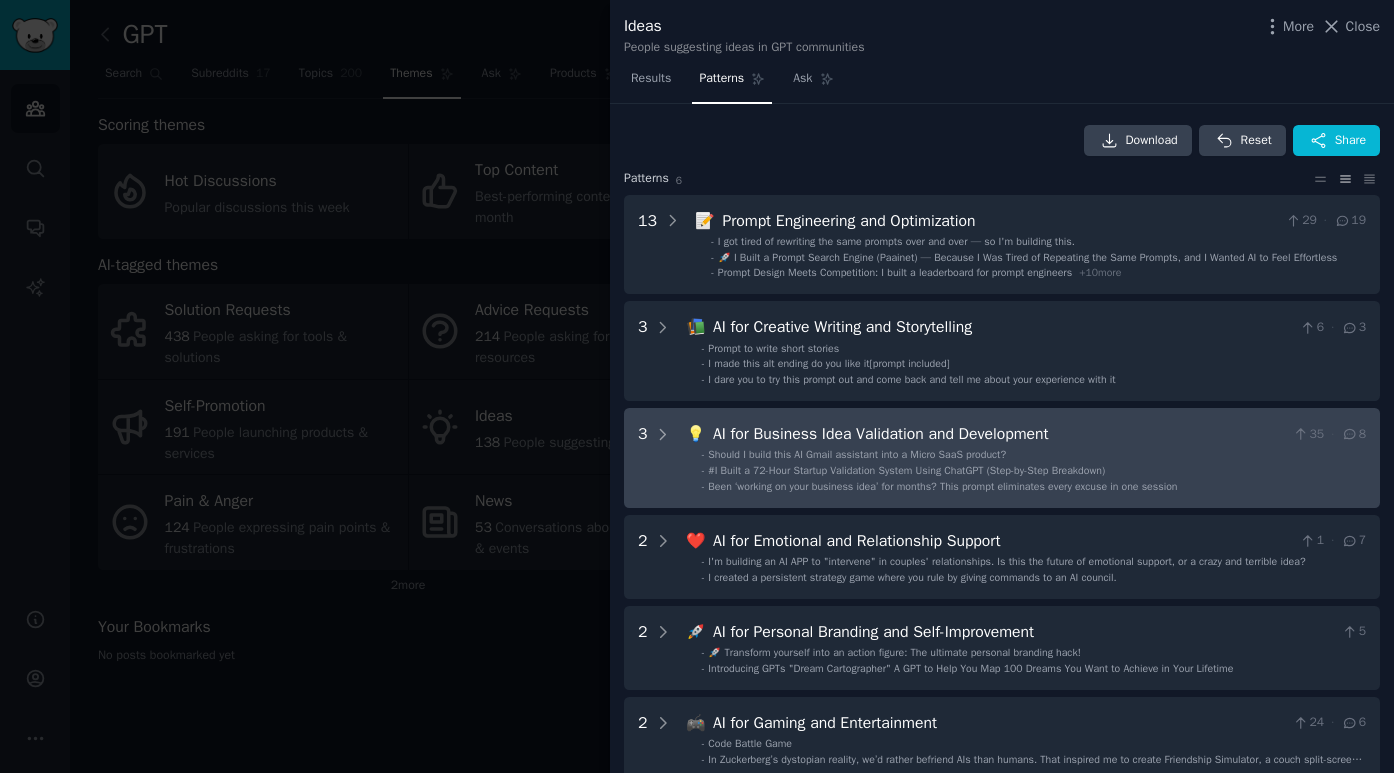 click on "AI for Business Idea Validation and Development" at bounding box center [999, 434] 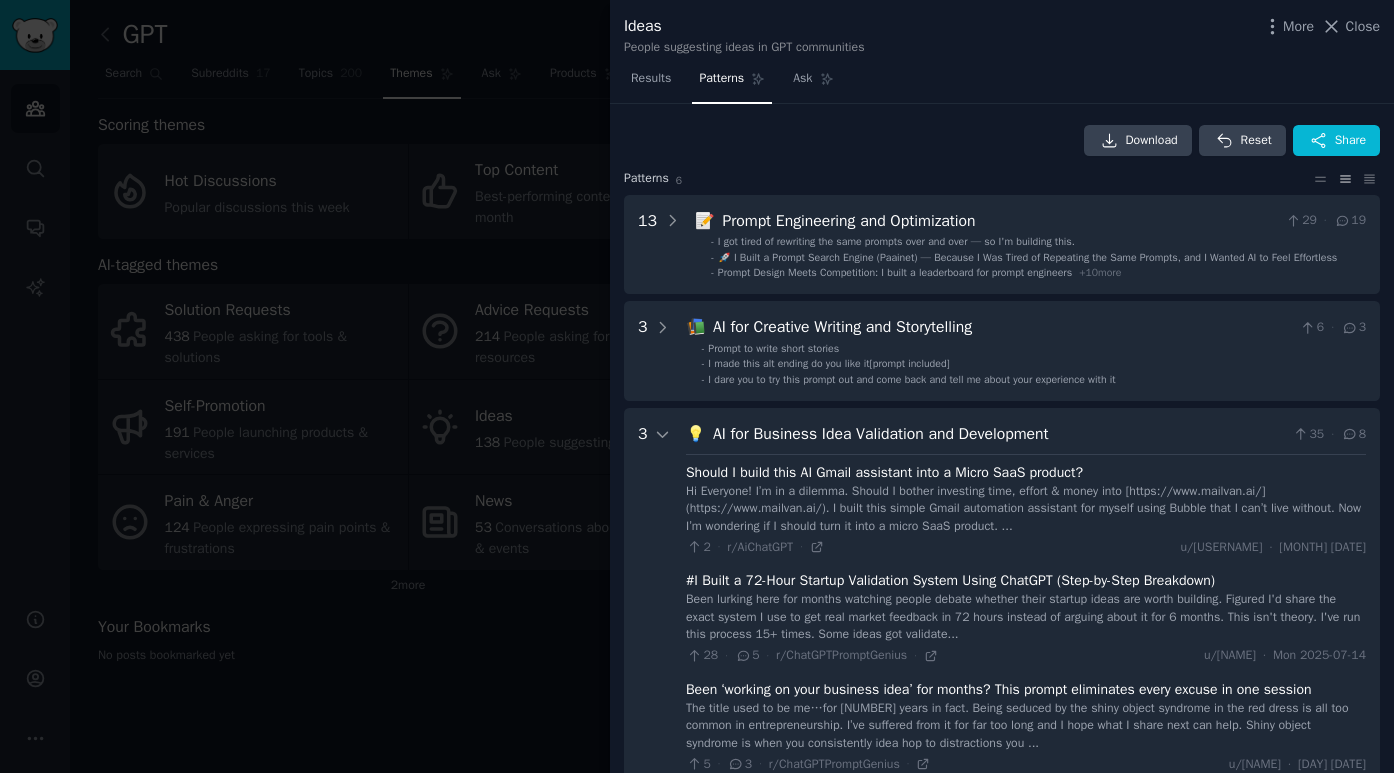 scroll, scrollTop: 304, scrollLeft: 0, axis: vertical 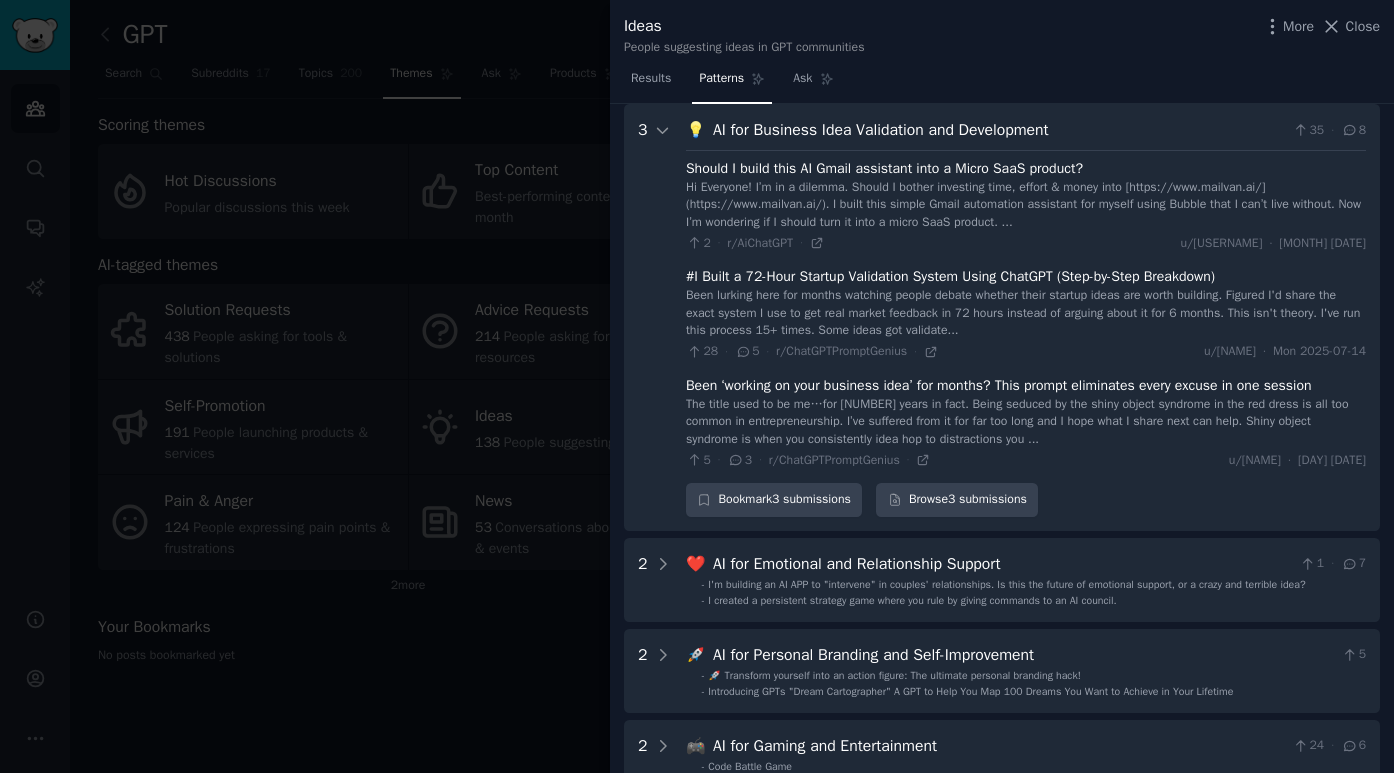 click on "#I Built a 72-Hour Startup Validation System Using ChatGPT (Step-by-Step Breakdown)" at bounding box center [950, 276] 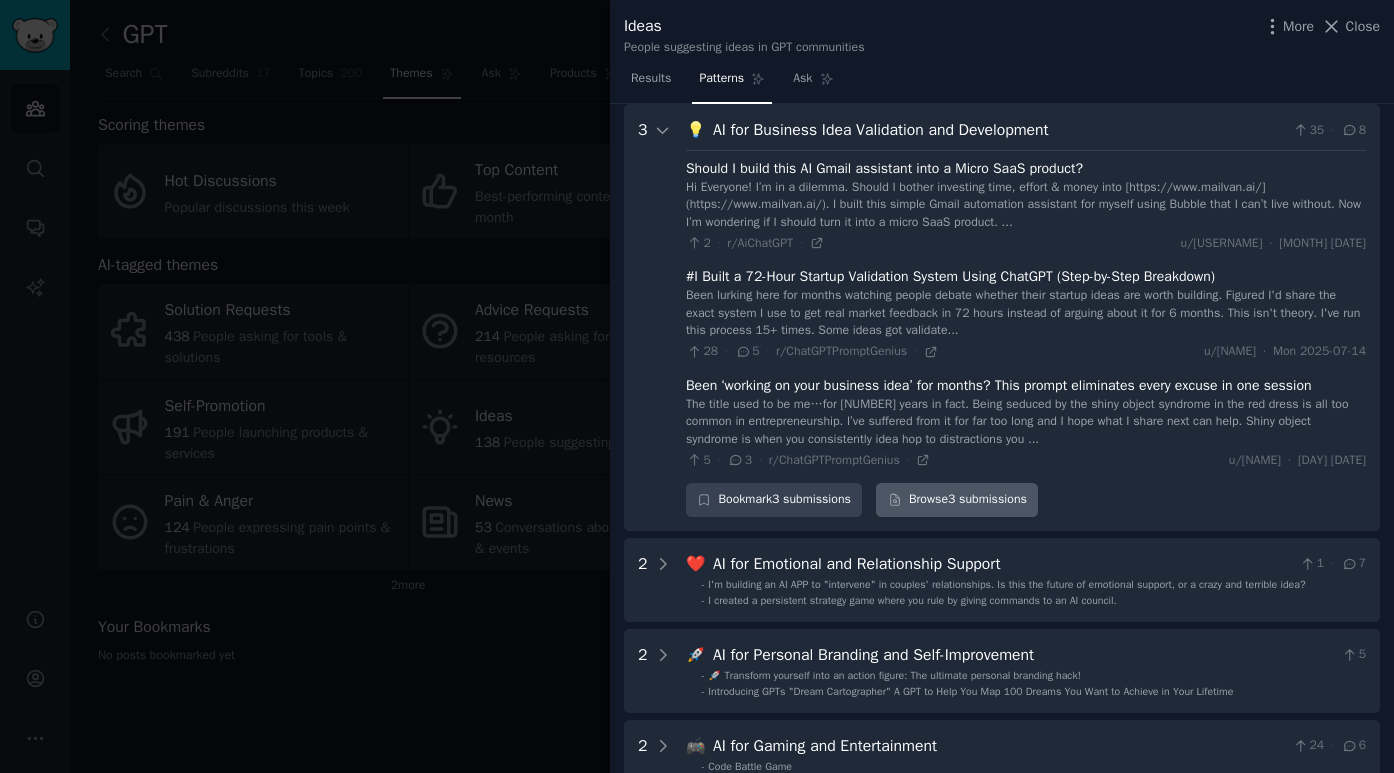 click on "Browse  3   submissions" at bounding box center (957, 500) 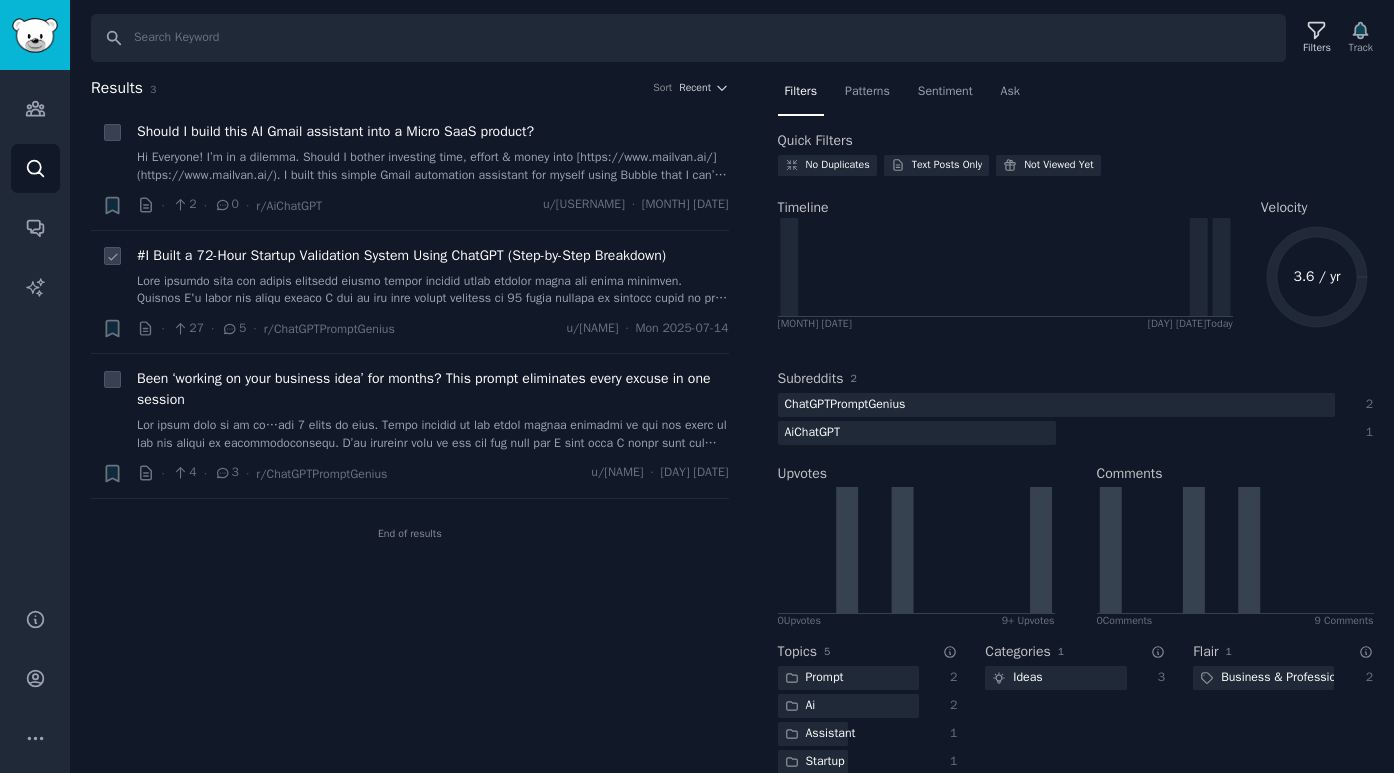 click on "#I Built a 72-Hour Startup Validation System Using ChatGPT (Step-by-Step Breakdown)" at bounding box center (401, 255) 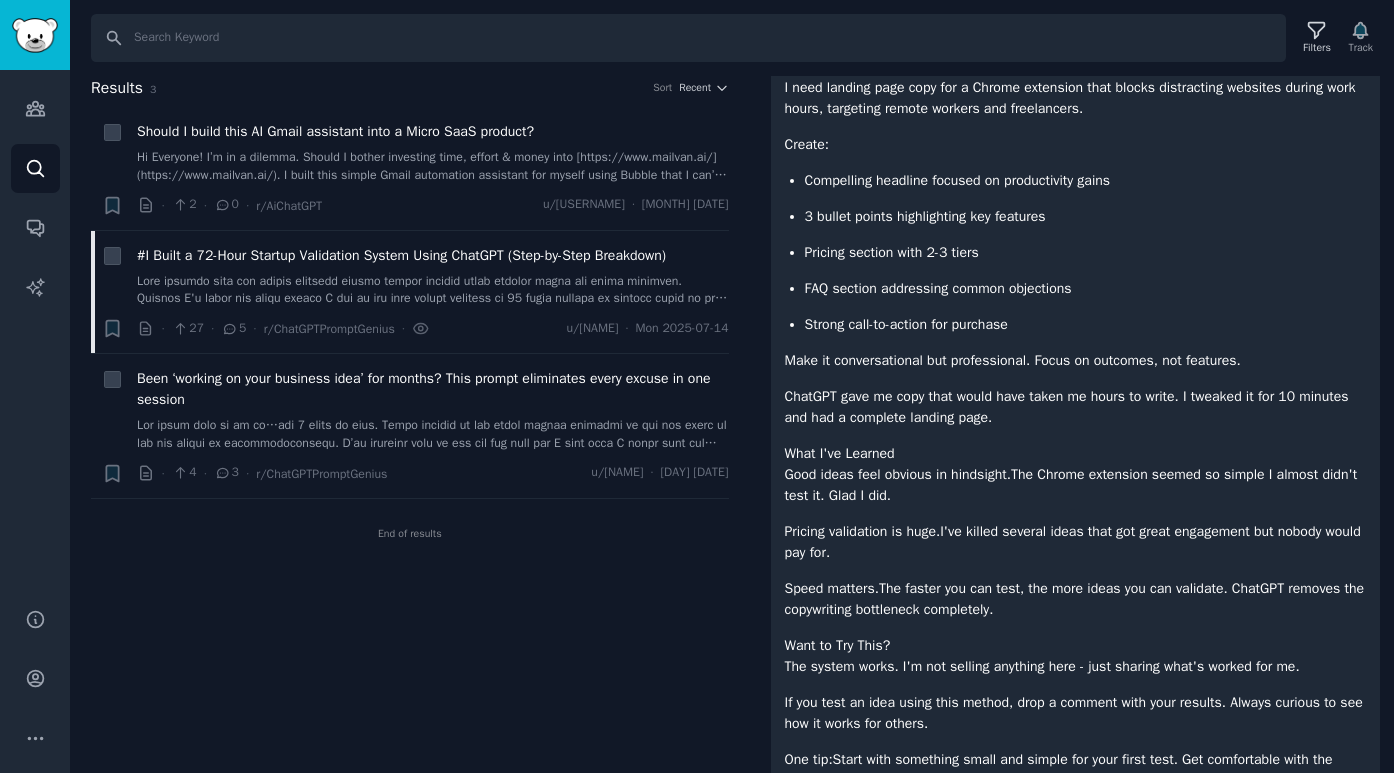 scroll, scrollTop: 2872, scrollLeft: 0, axis: vertical 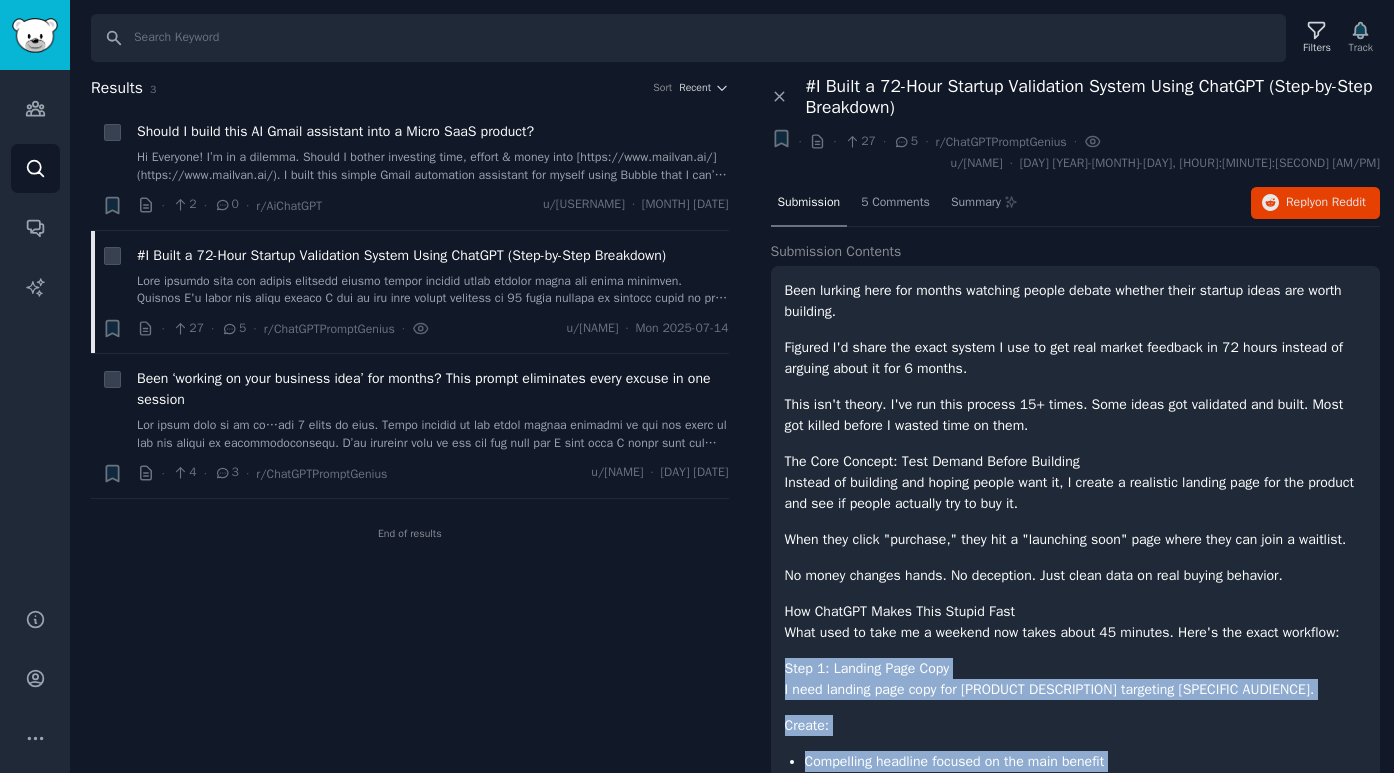 drag, startPoint x: 1275, startPoint y: 434, endPoint x: 792, endPoint y: 690, distance: 546.64886 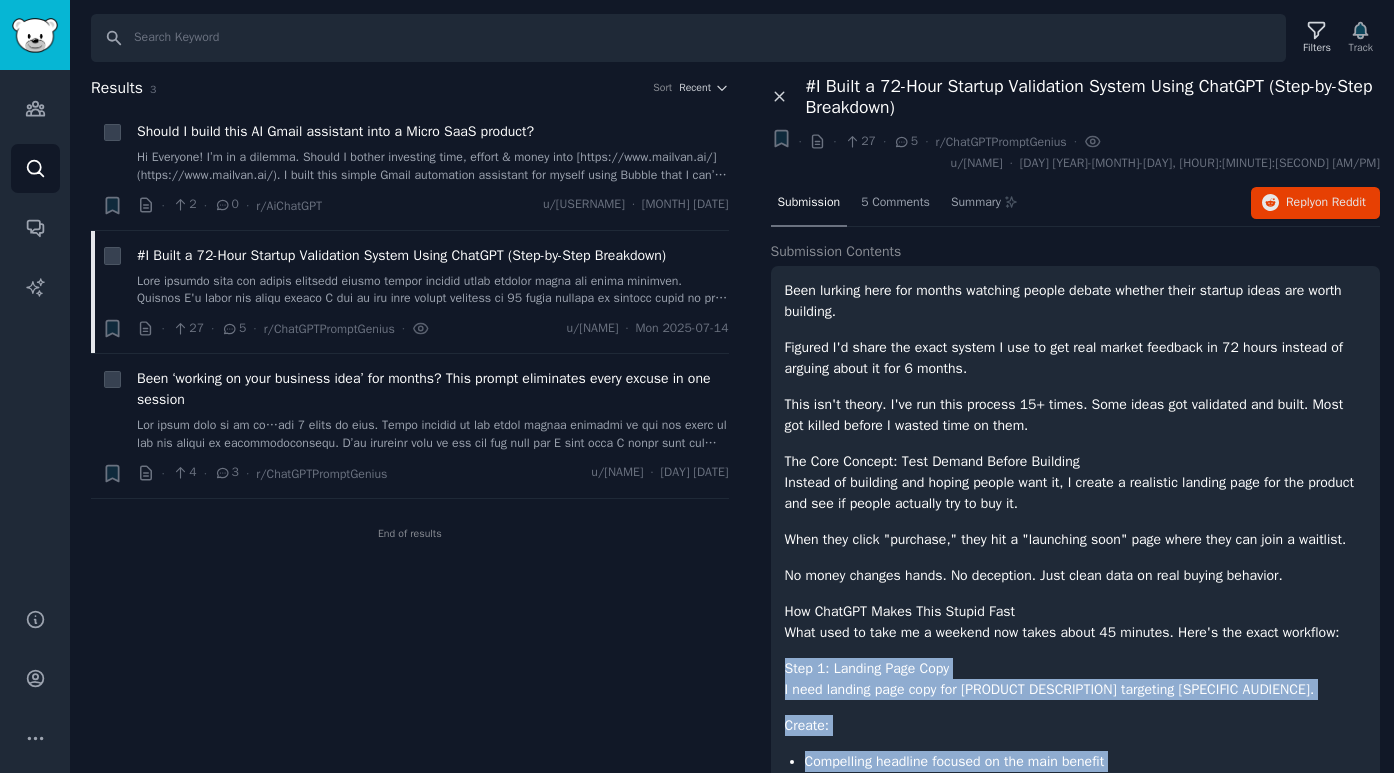 click 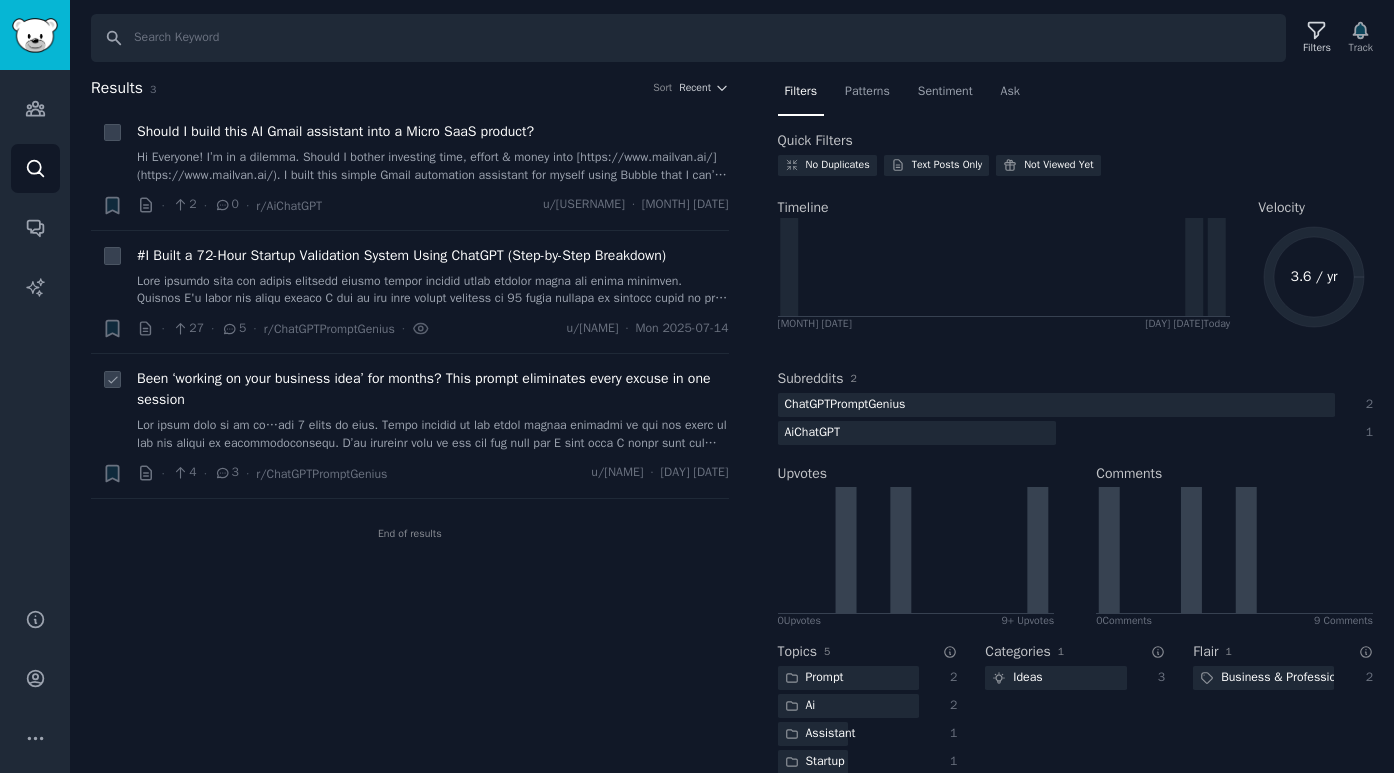 click on "Been ‘working on your business idea’ for months? This prompt eliminates every excuse in one session" at bounding box center (433, 389) 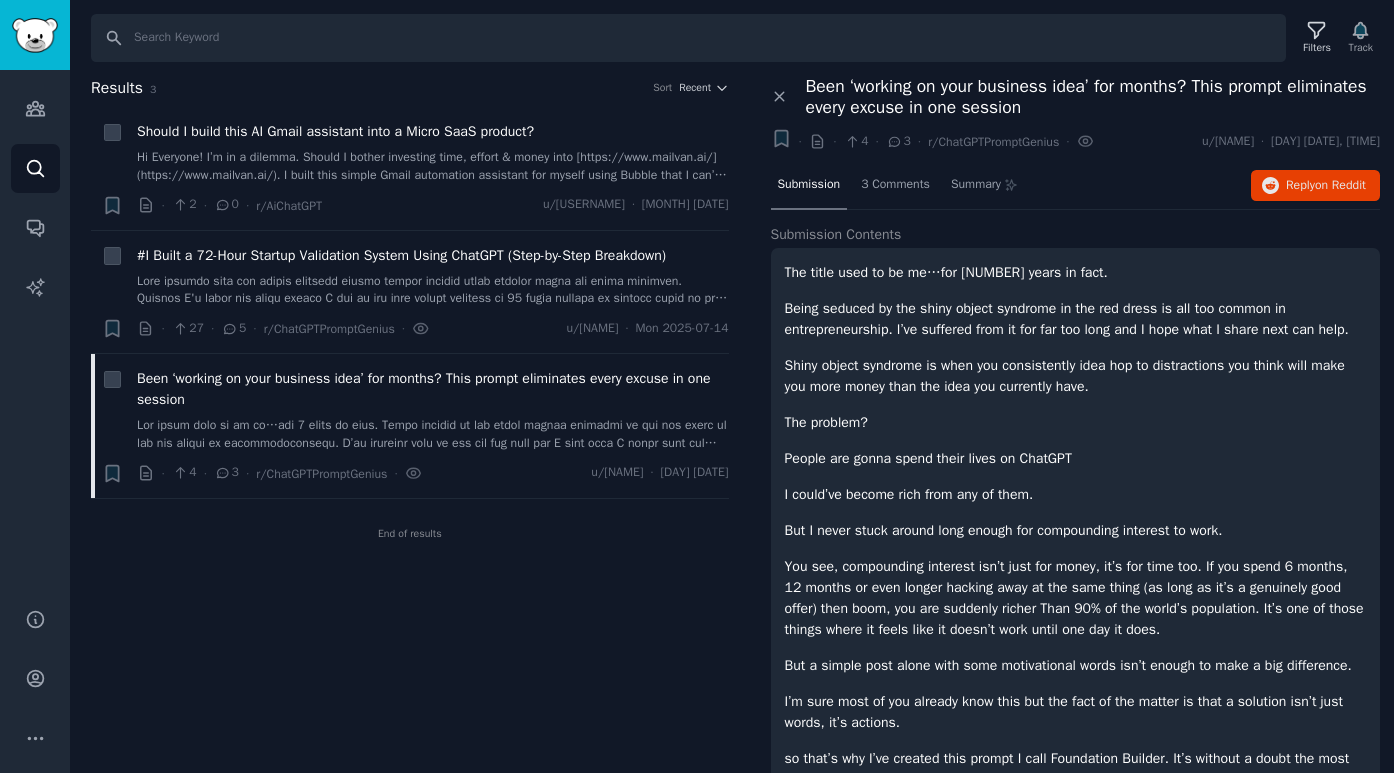 scroll, scrollTop: 0, scrollLeft: 0, axis: both 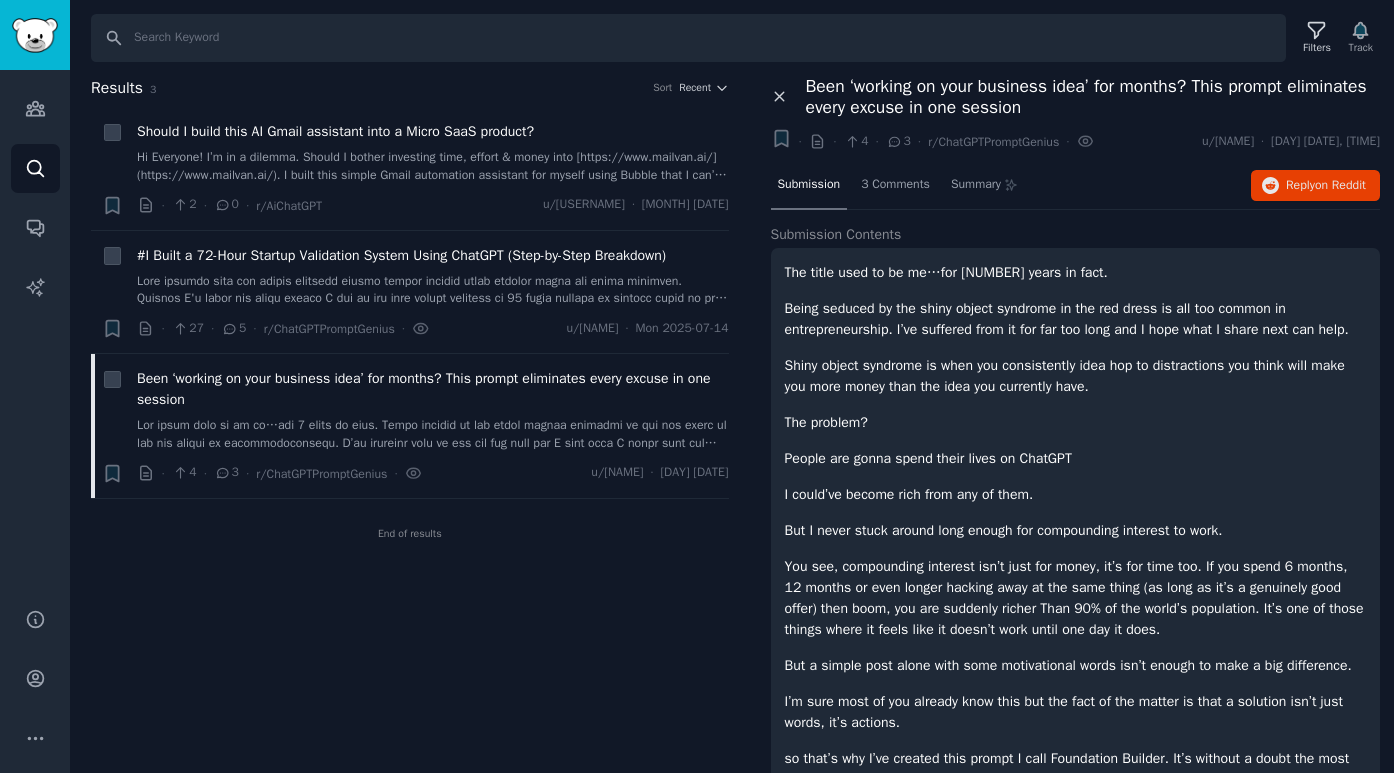 click 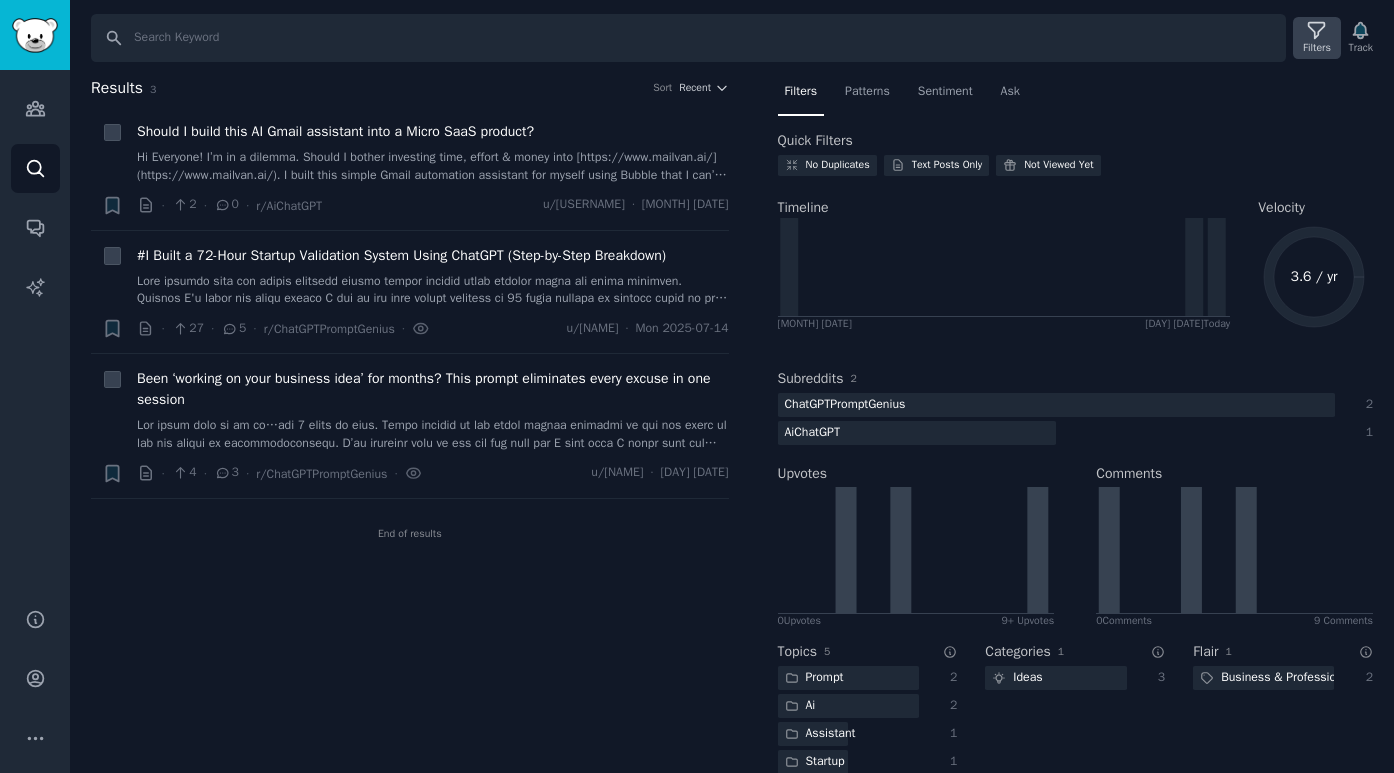 click 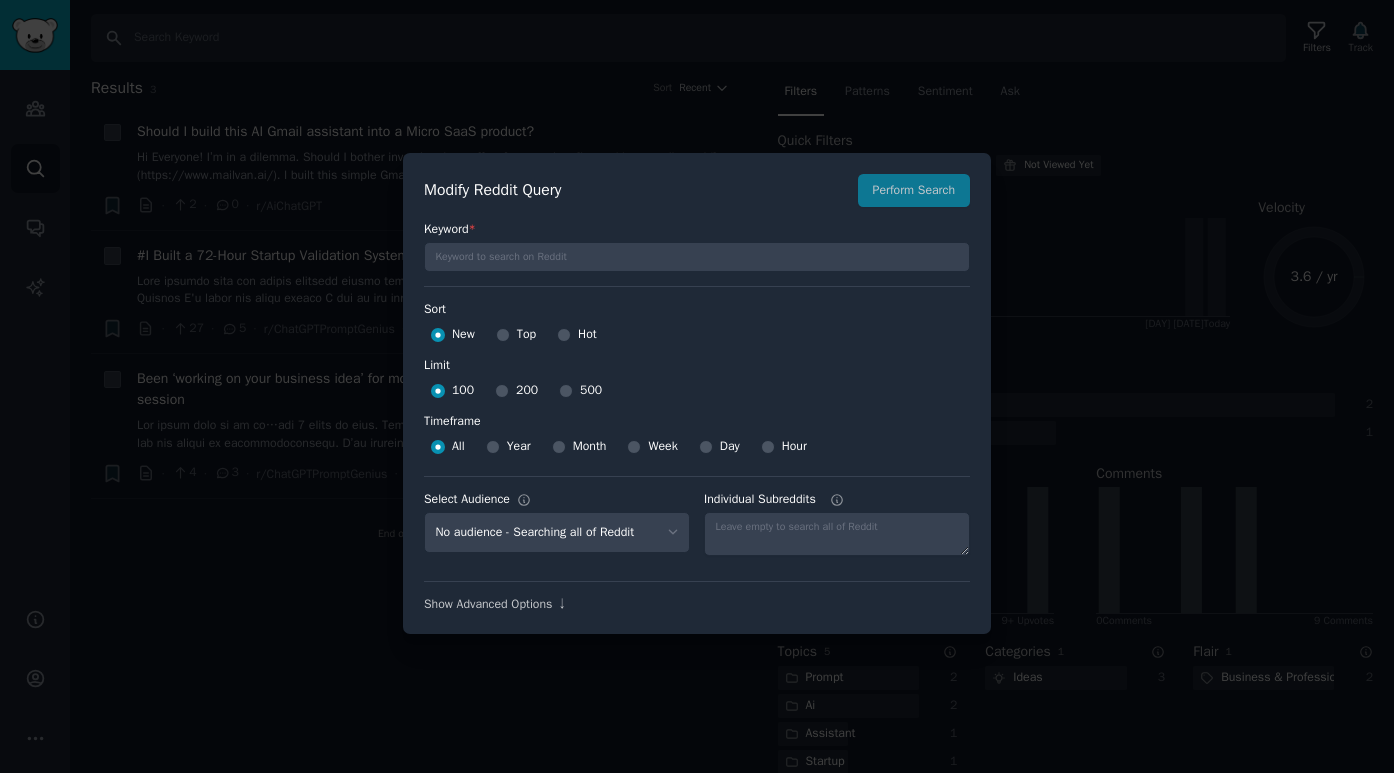 click at bounding box center (697, 386) 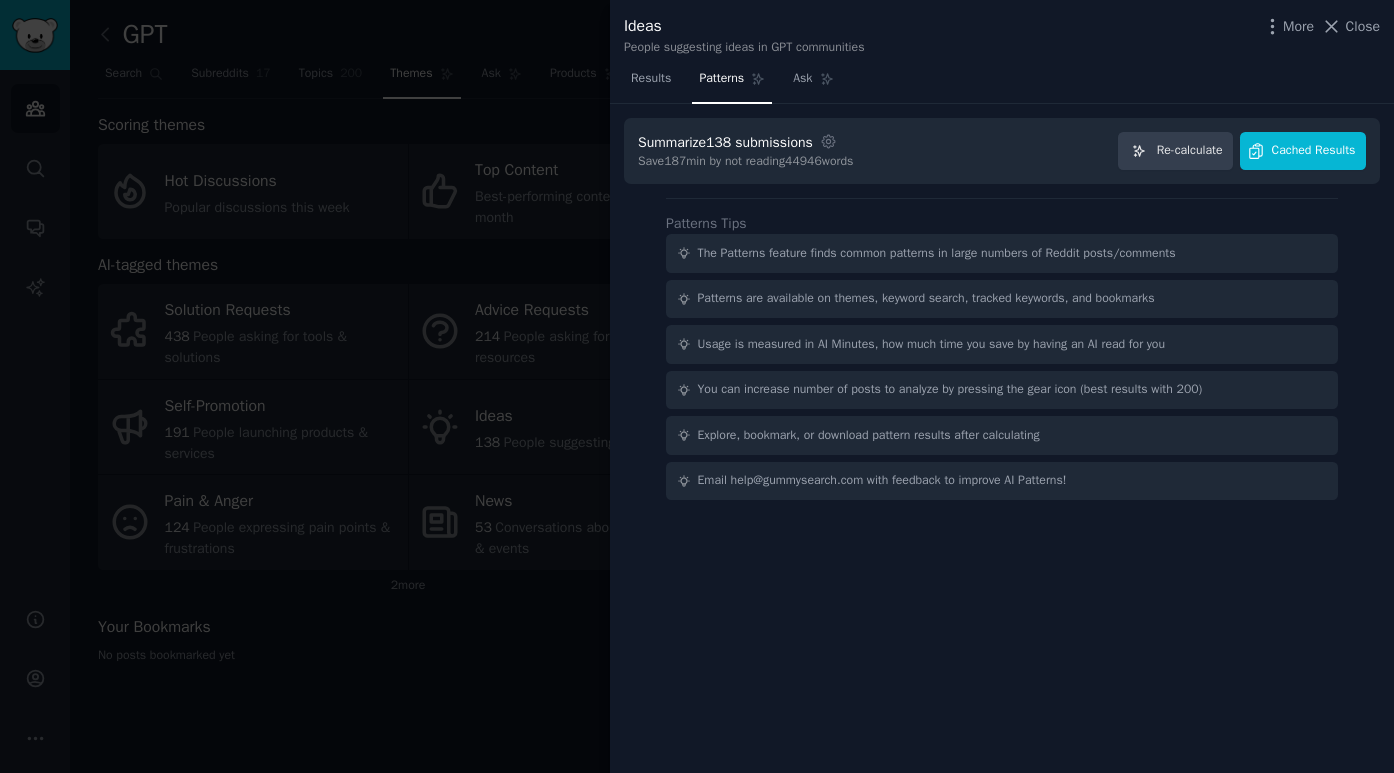 click on "Cached Results" at bounding box center (1314, 151) 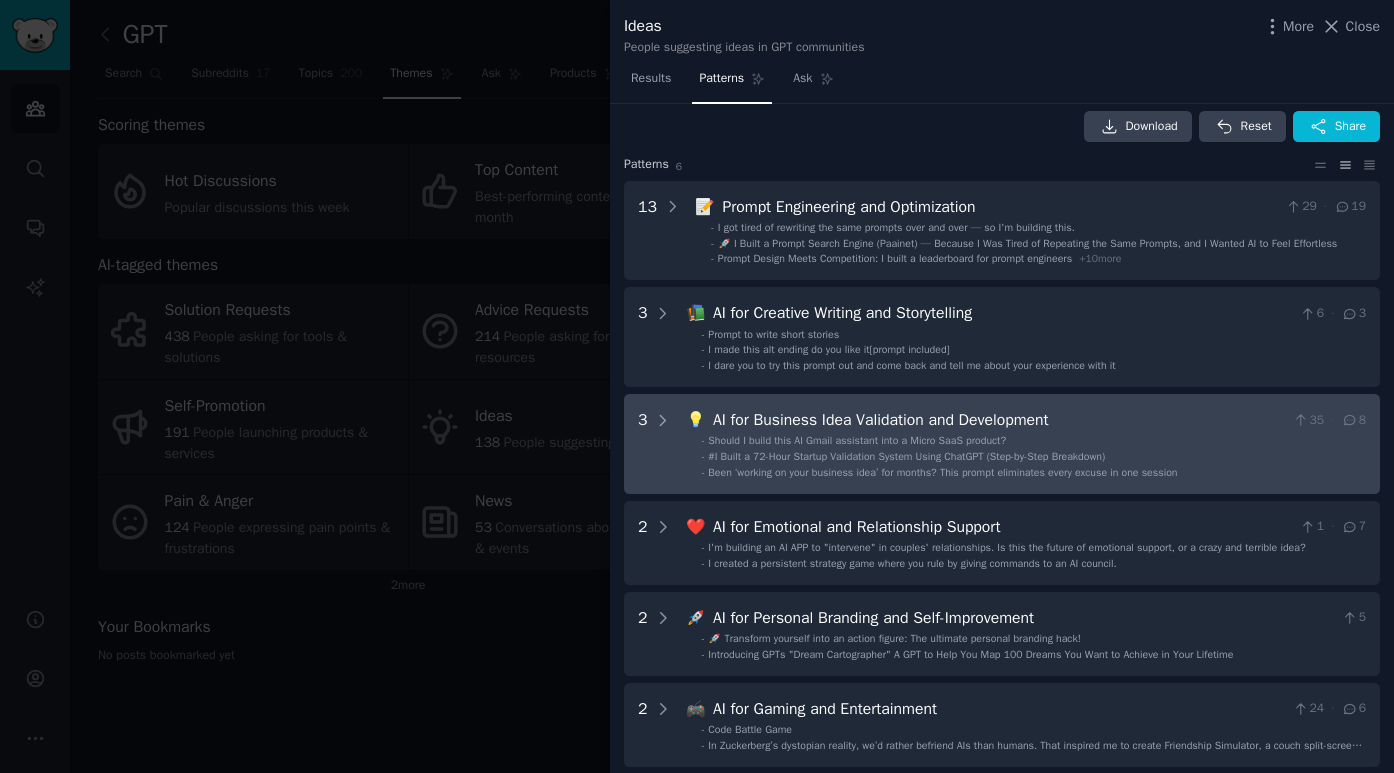 scroll, scrollTop: 21, scrollLeft: 0, axis: vertical 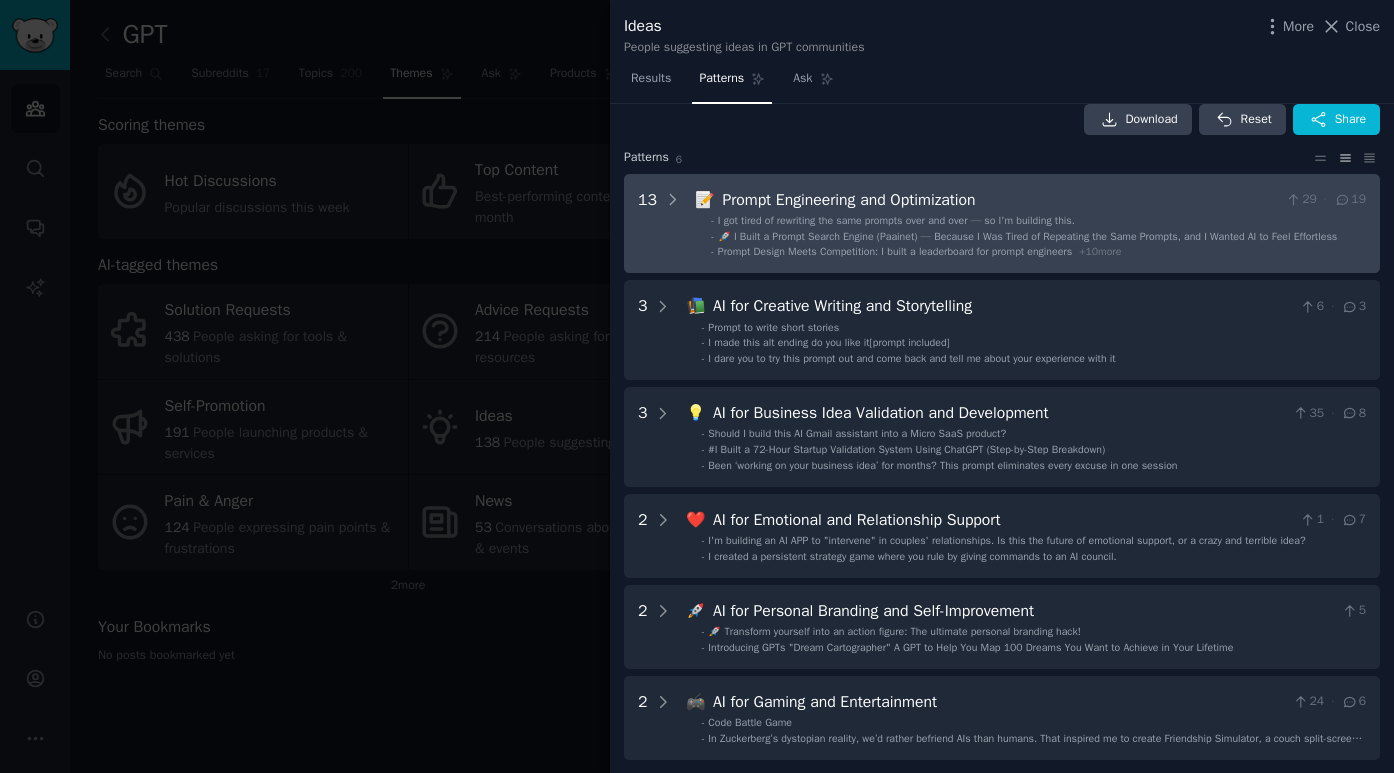 click on "🚀 I Built a Prompt Search Engine (Paainet) — Because I Was Tired of Repeating the Same Prompts, and I Wanted AI to Feel Effortless" at bounding box center (1028, 237) 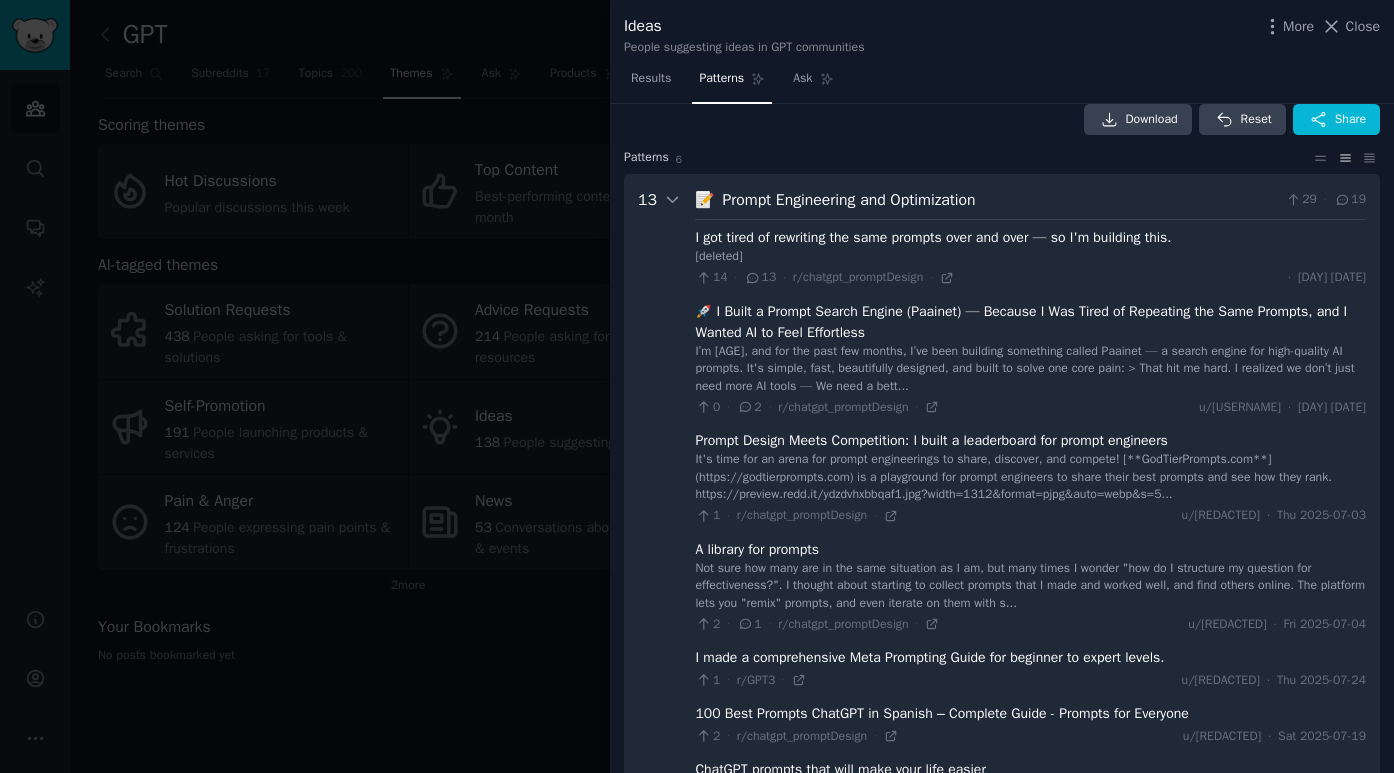 scroll, scrollTop: 91, scrollLeft: 0, axis: vertical 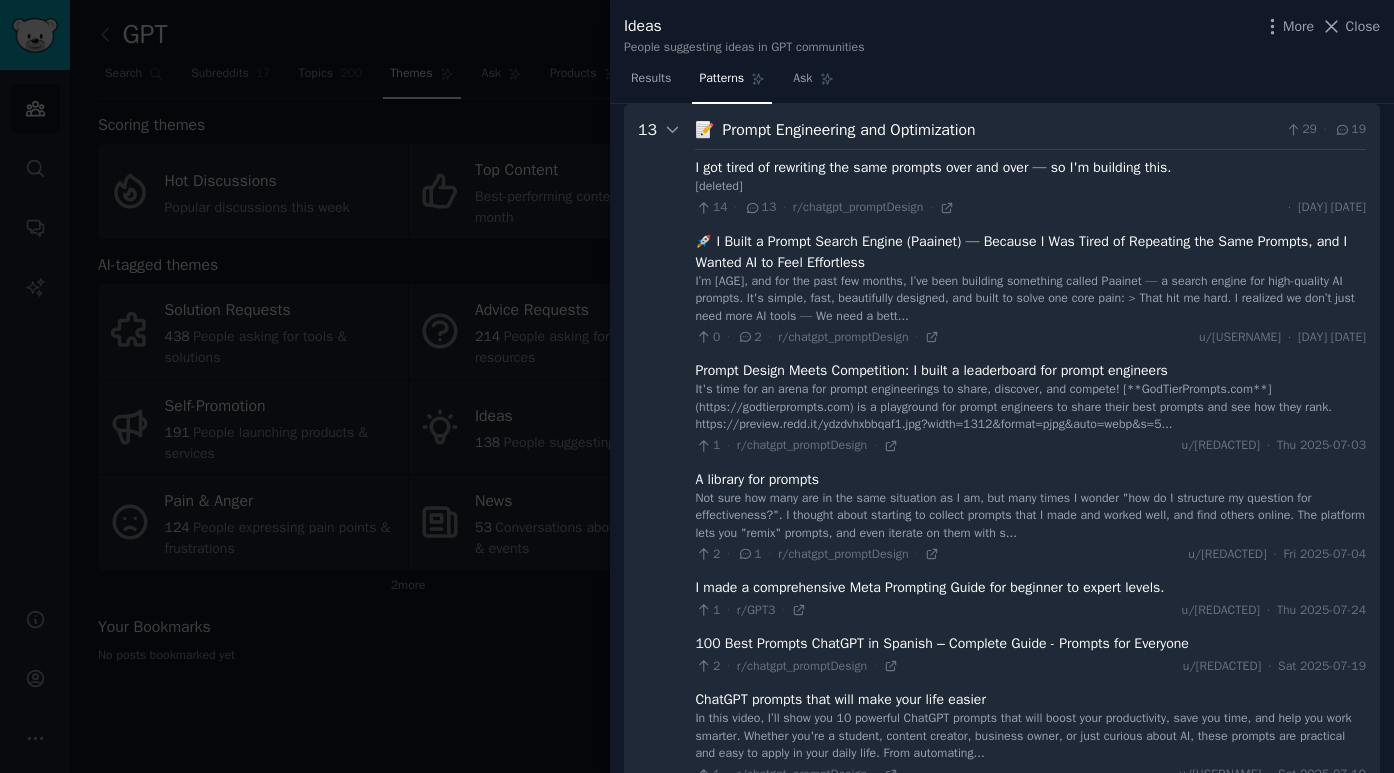 click on "🚀 I Built a Prompt Search Engine (Paainet) — Because I Was Tired of Repeating the Same Prompts, and I Wanted AI to Feel Effortless" at bounding box center [1030, 252] 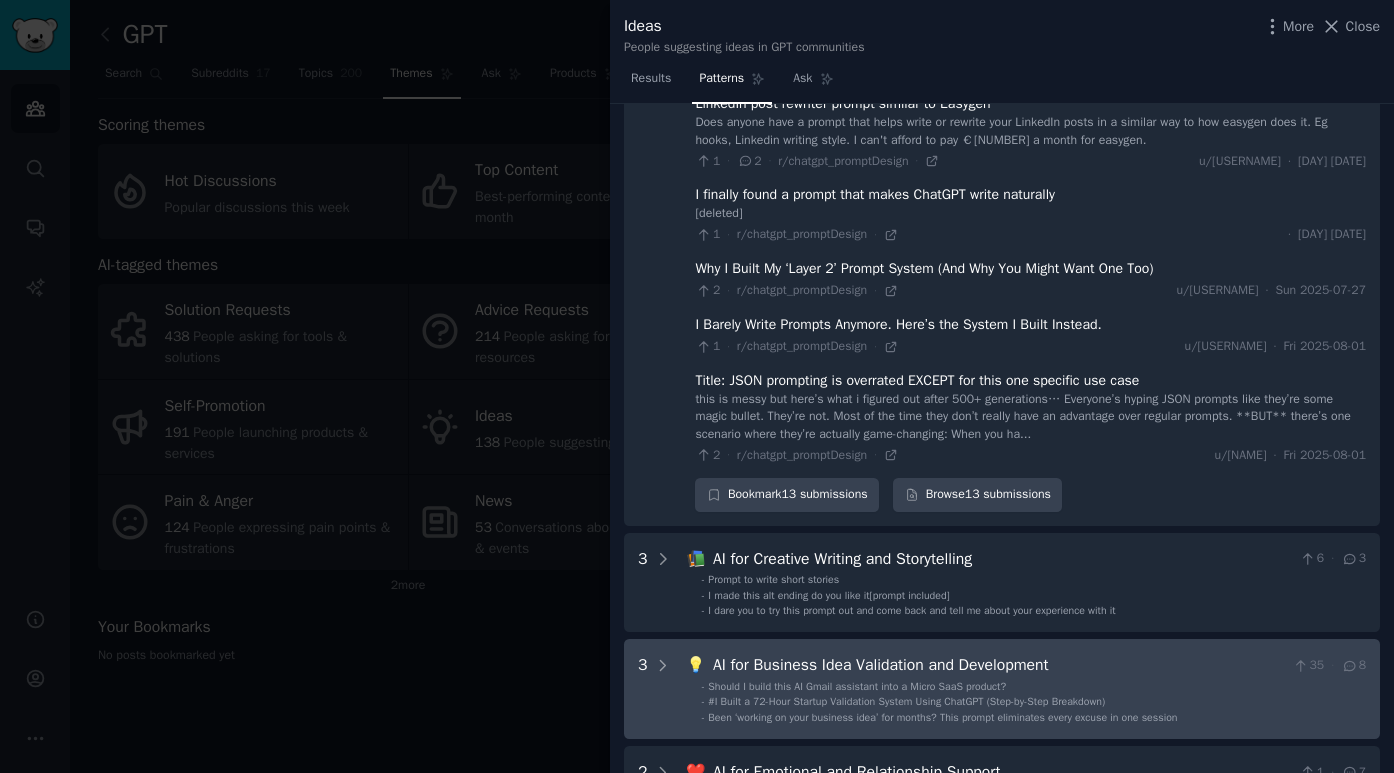 scroll, scrollTop: 778, scrollLeft: 0, axis: vertical 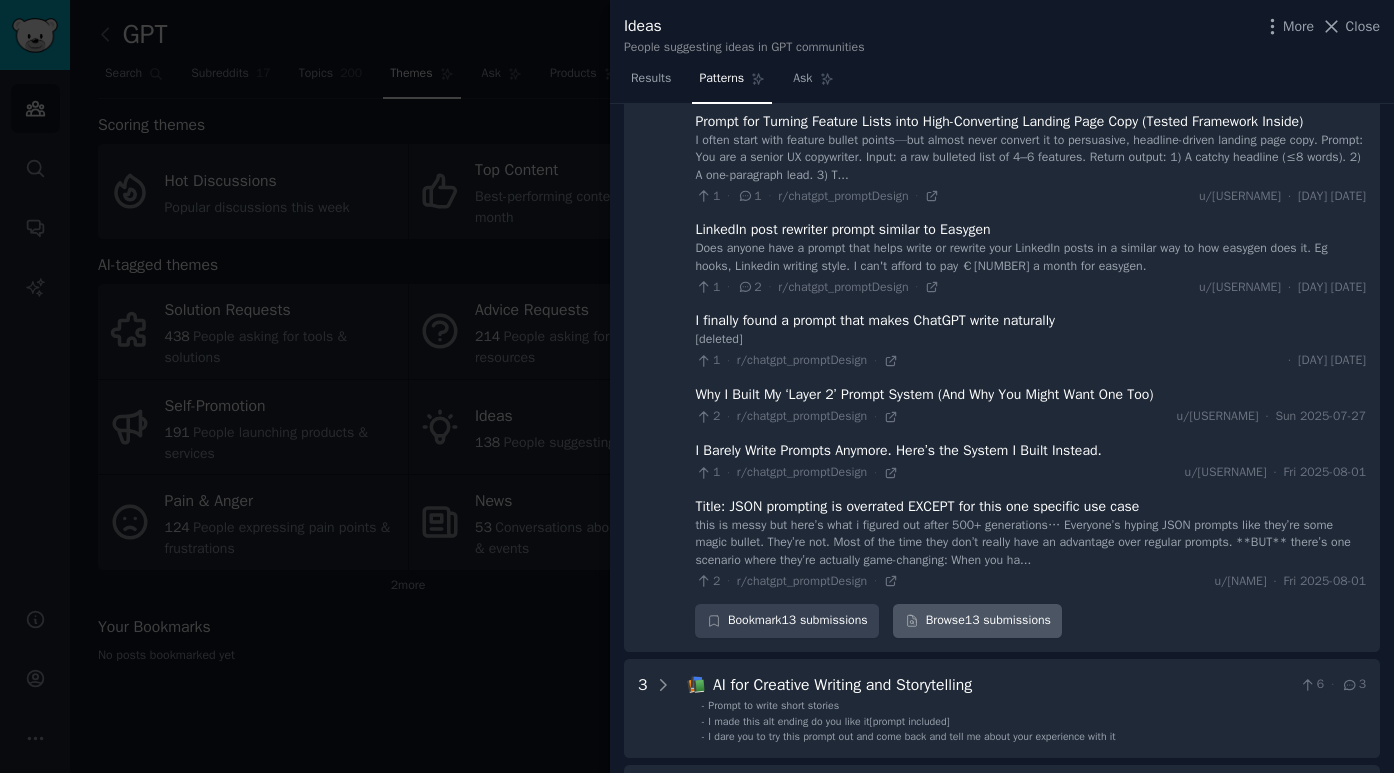 click on "Browse  13   submissions" at bounding box center [977, 621] 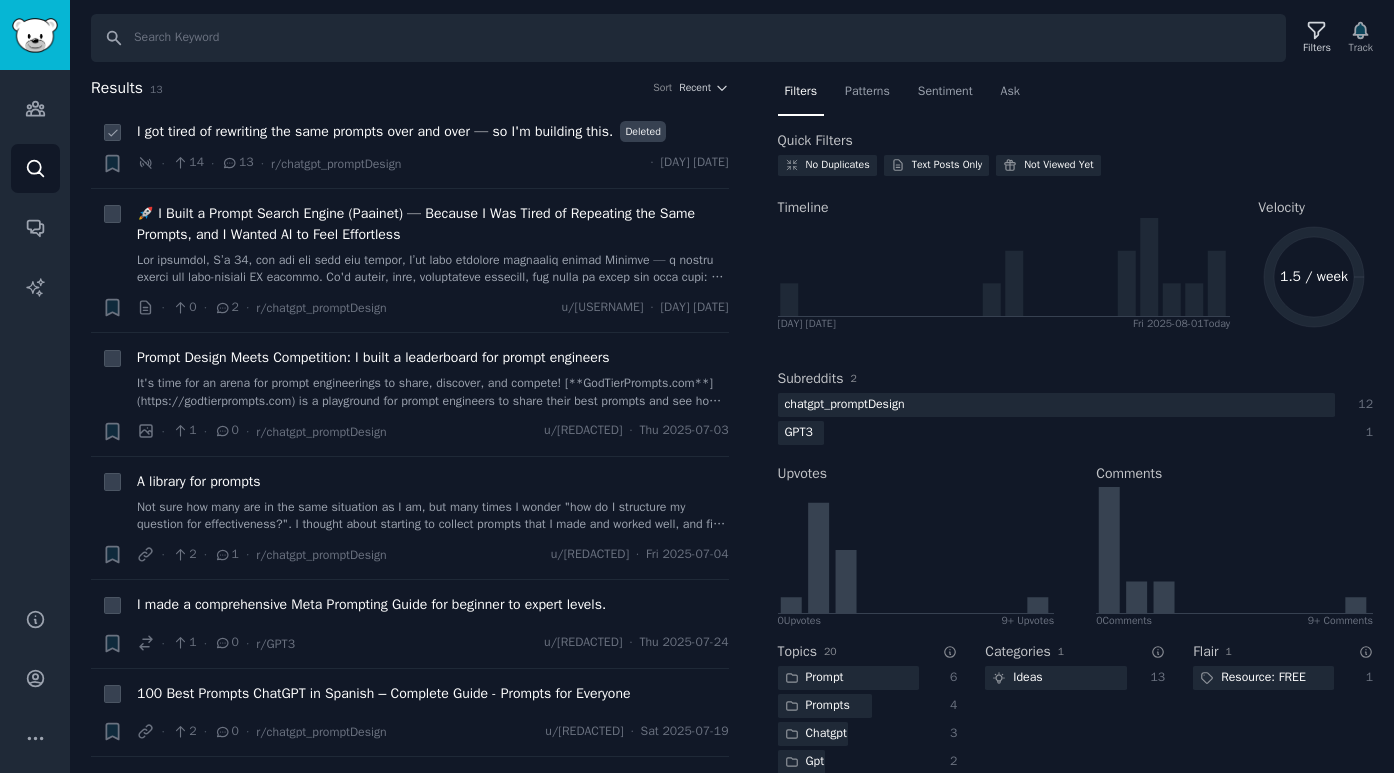 scroll, scrollTop: 0, scrollLeft: 0, axis: both 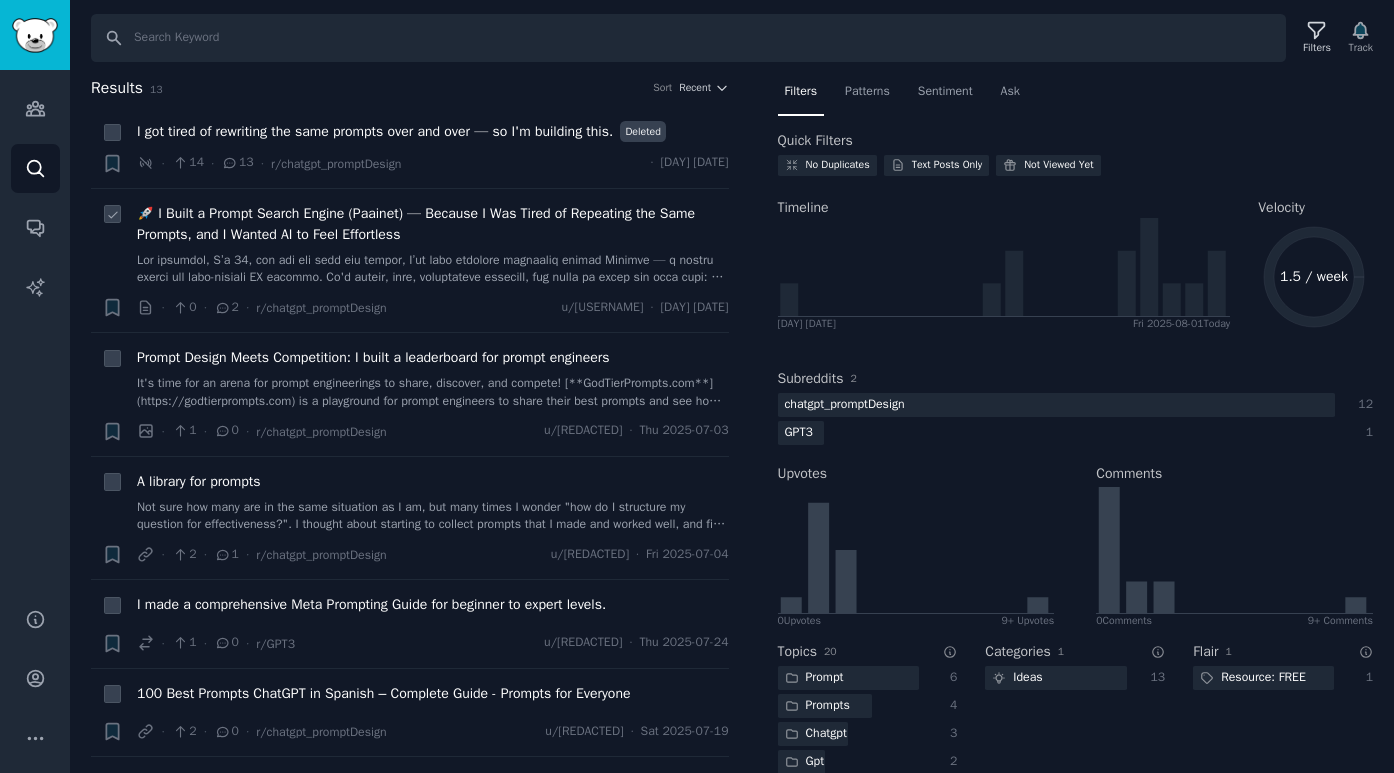 click on "🚀 I Built a Prompt Search Engine (Paainet) — Because I Was Tired of Repeating the Same Prompts, and I Wanted AI to Feel Effortless" at bounding box center [433, 224] 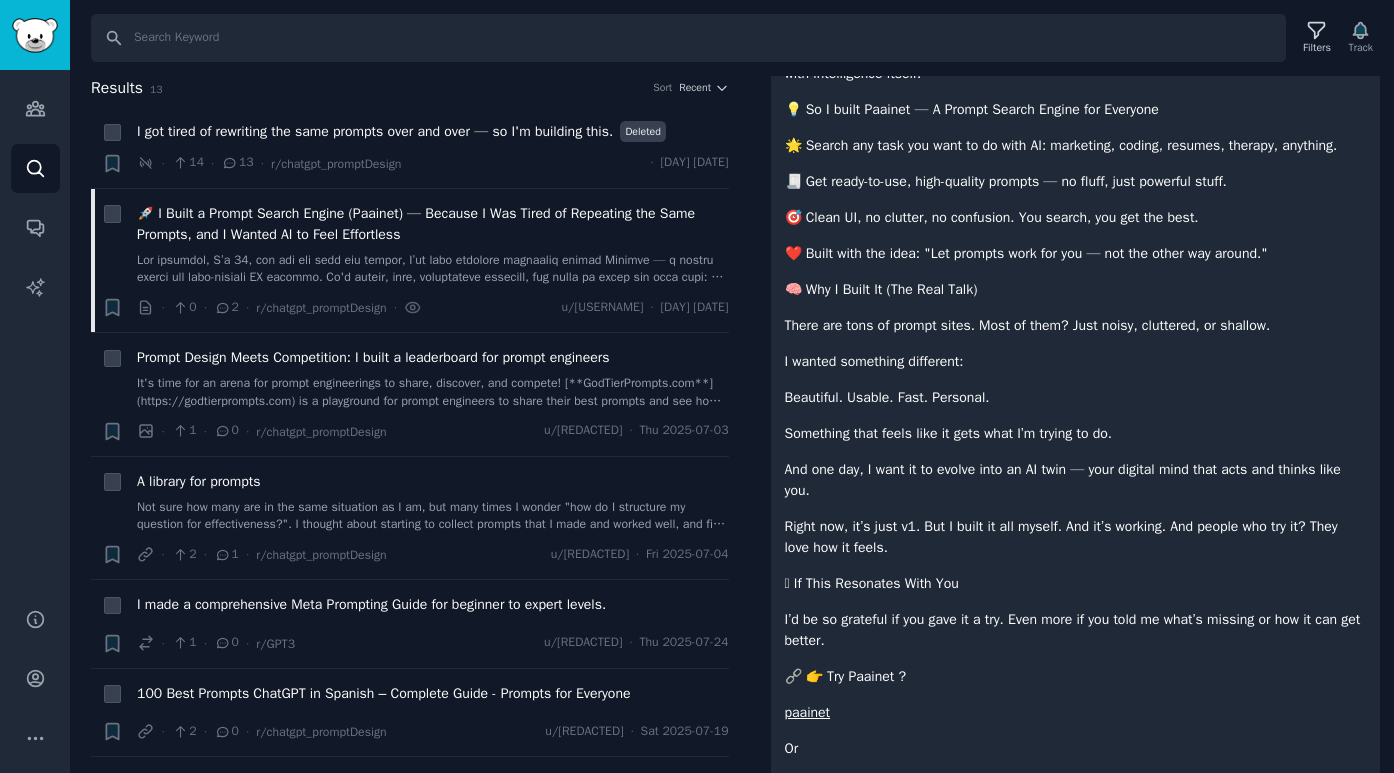 scroll, scrollTop: 364, scrollLeft: 0, axis: vertical 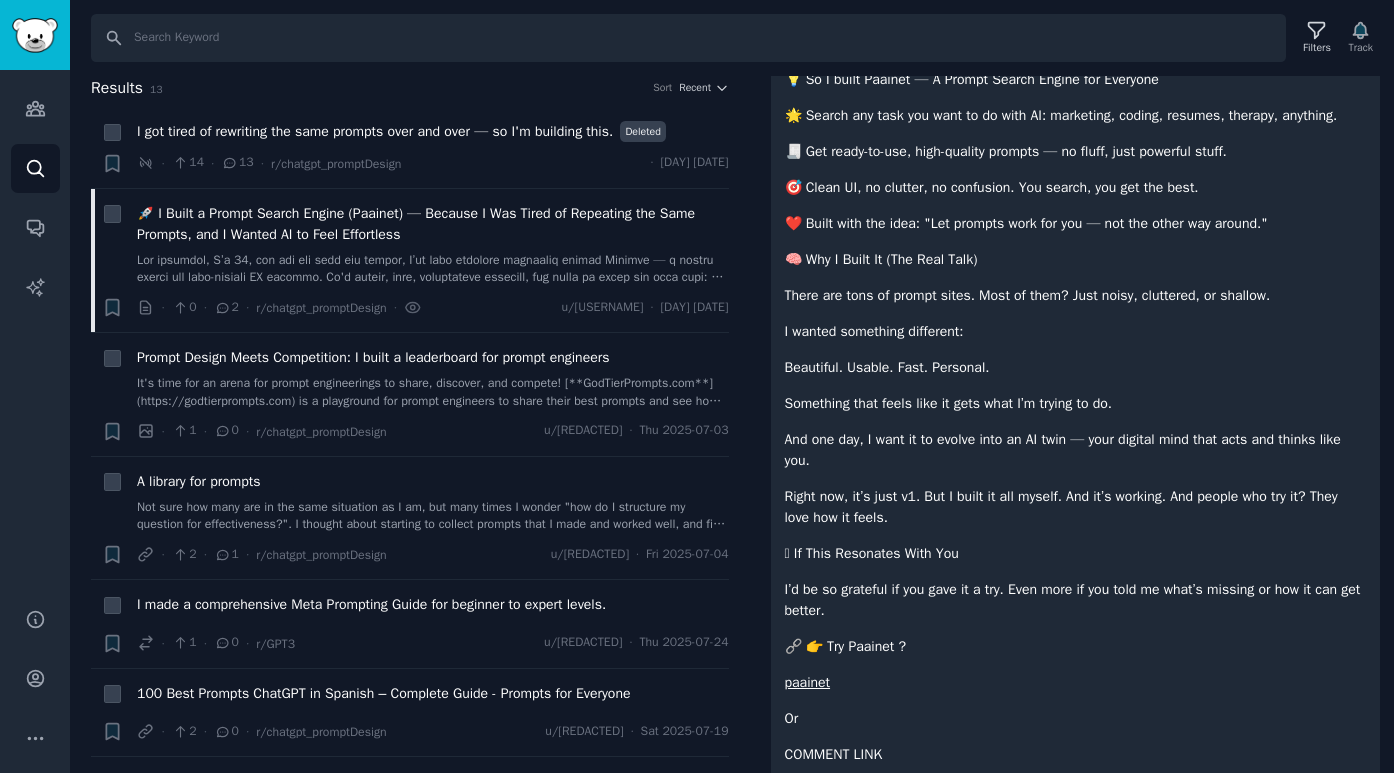 click on "paainet" at bounding box center (808, 682) 